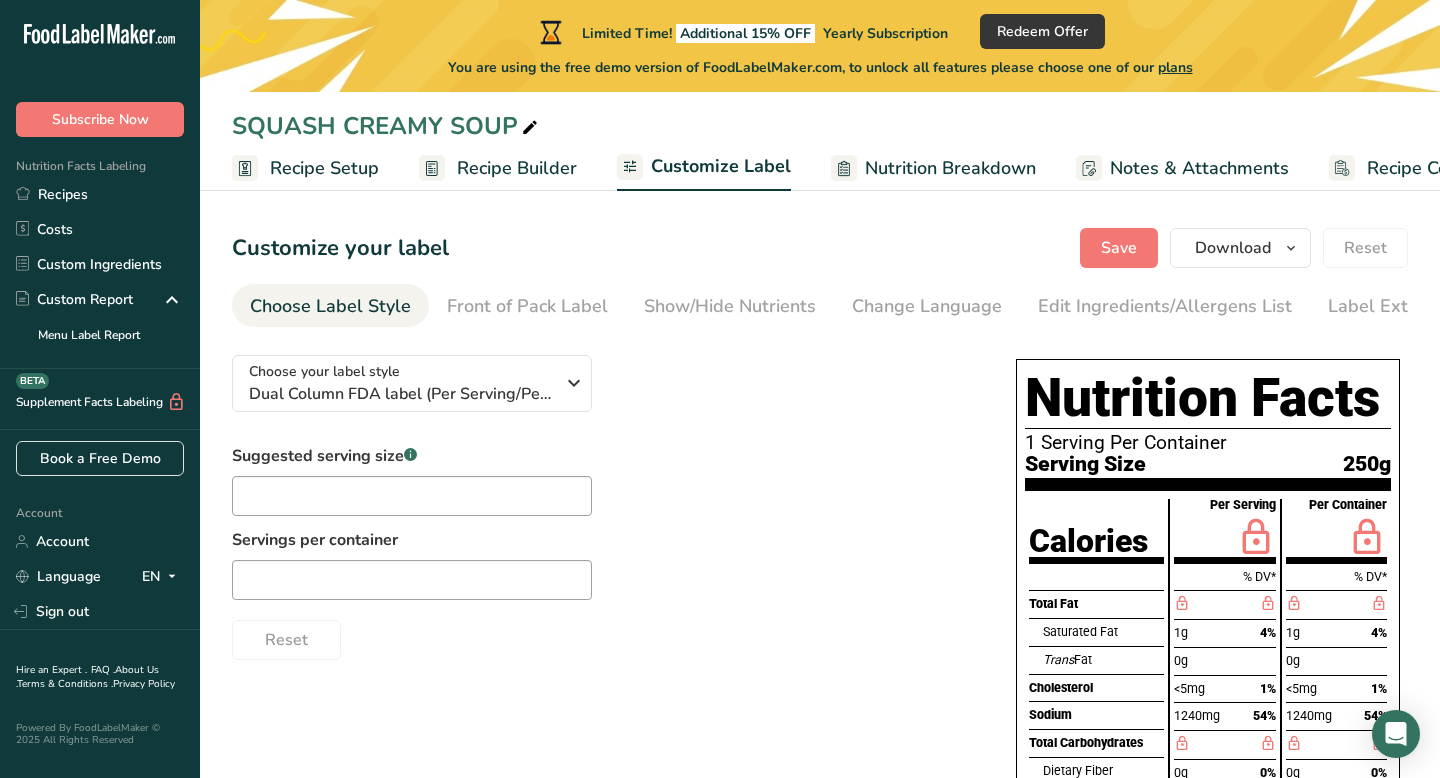 scroll, scrollTop: 0, scrollLeft: 0, axis: both 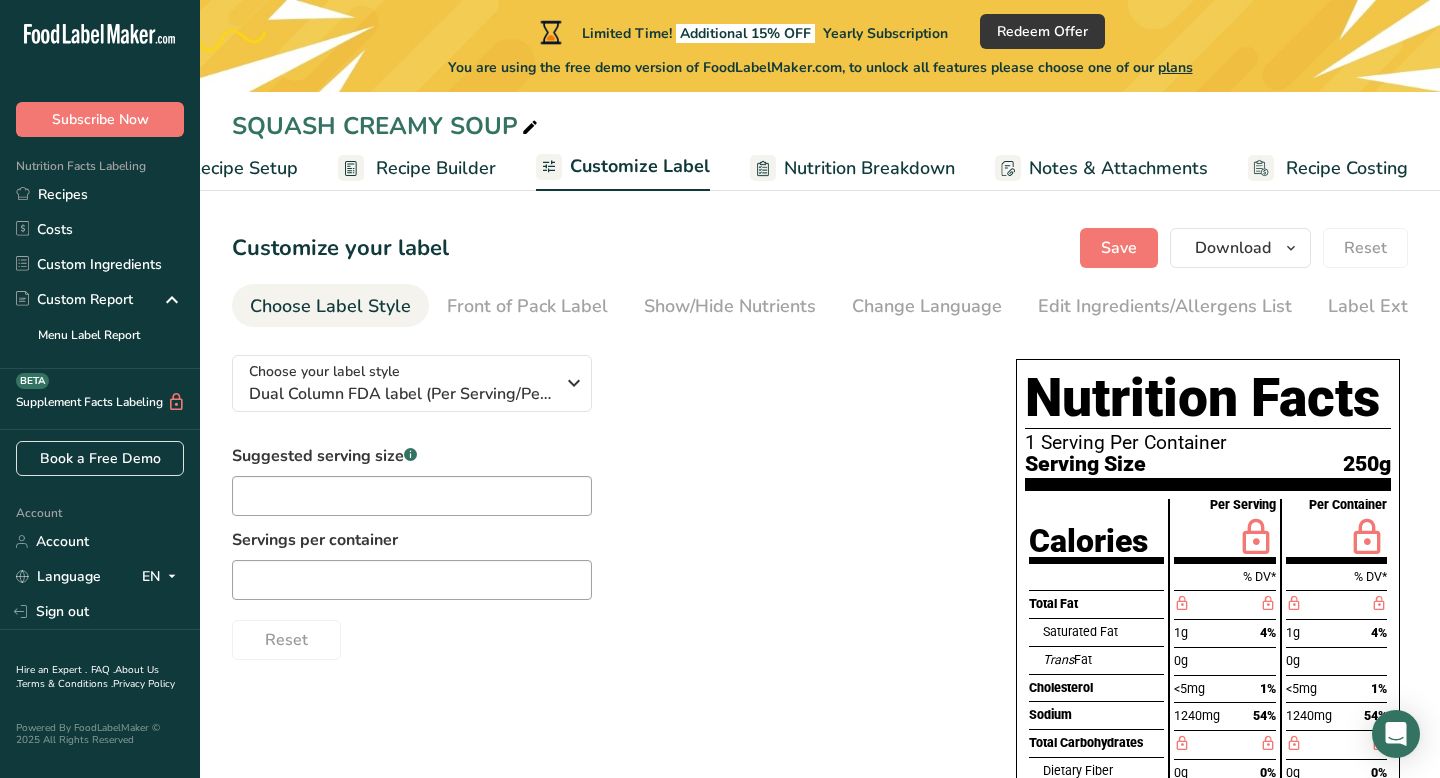 click on "Recipe Builder" at bounding box center (436, 168) 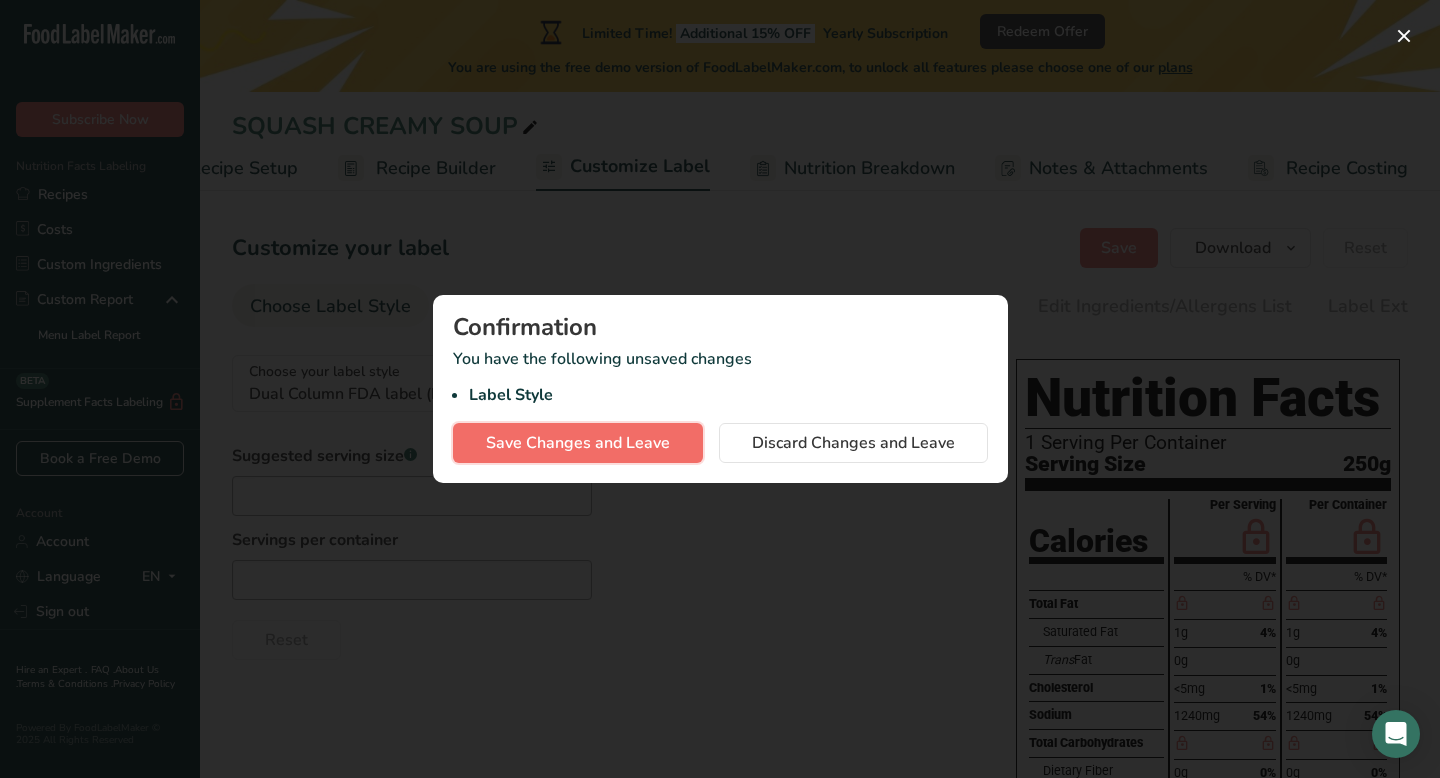 click on "Save Changes and Leave" at bounding box center (578, 443) 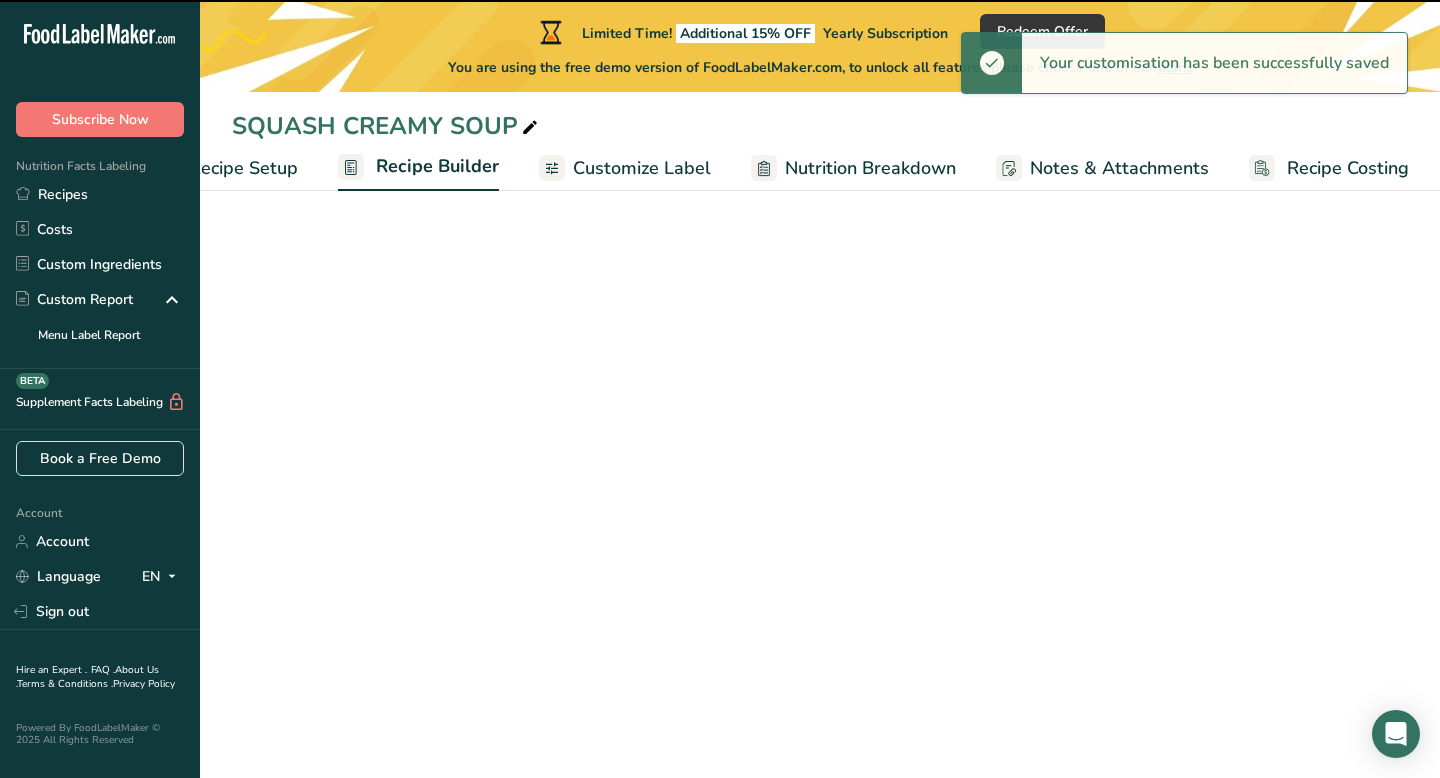 scroll, scrollTop: 0, scrollLeft: 81, axis: horizontal 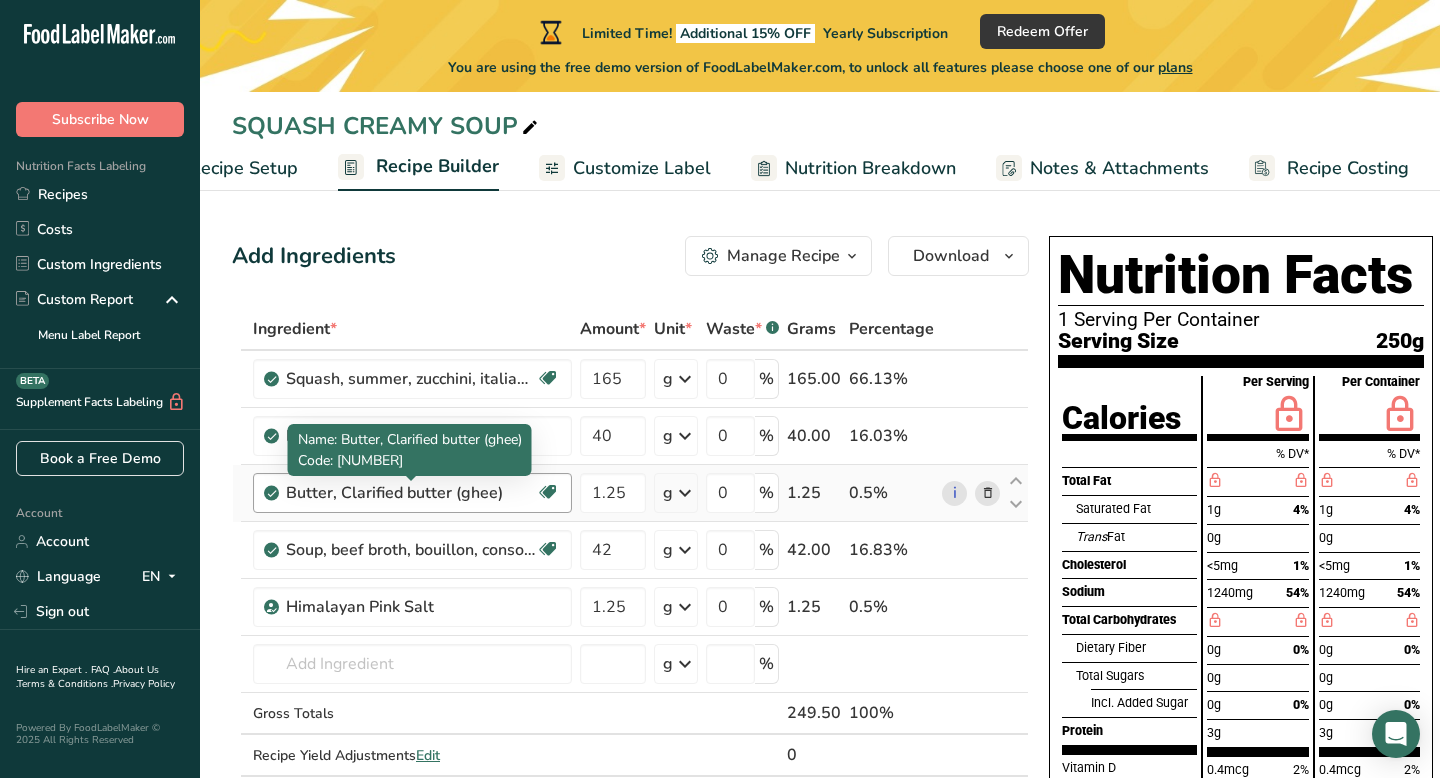 click on "Butter, Clarified butter (ghee)" at bounding box center [411, 493] 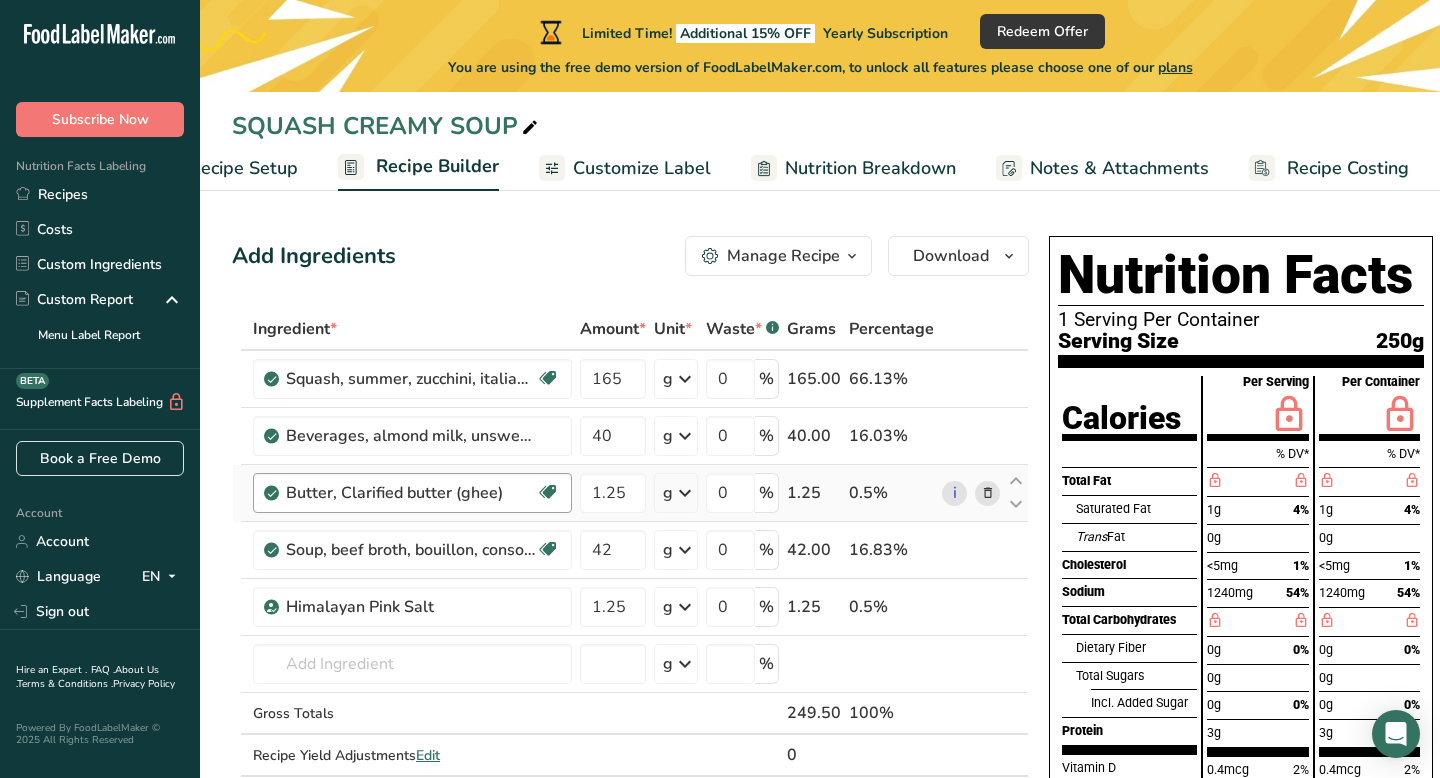 click on "Butter, Clarified butter (ghee)" at bounding box center (411, 493) 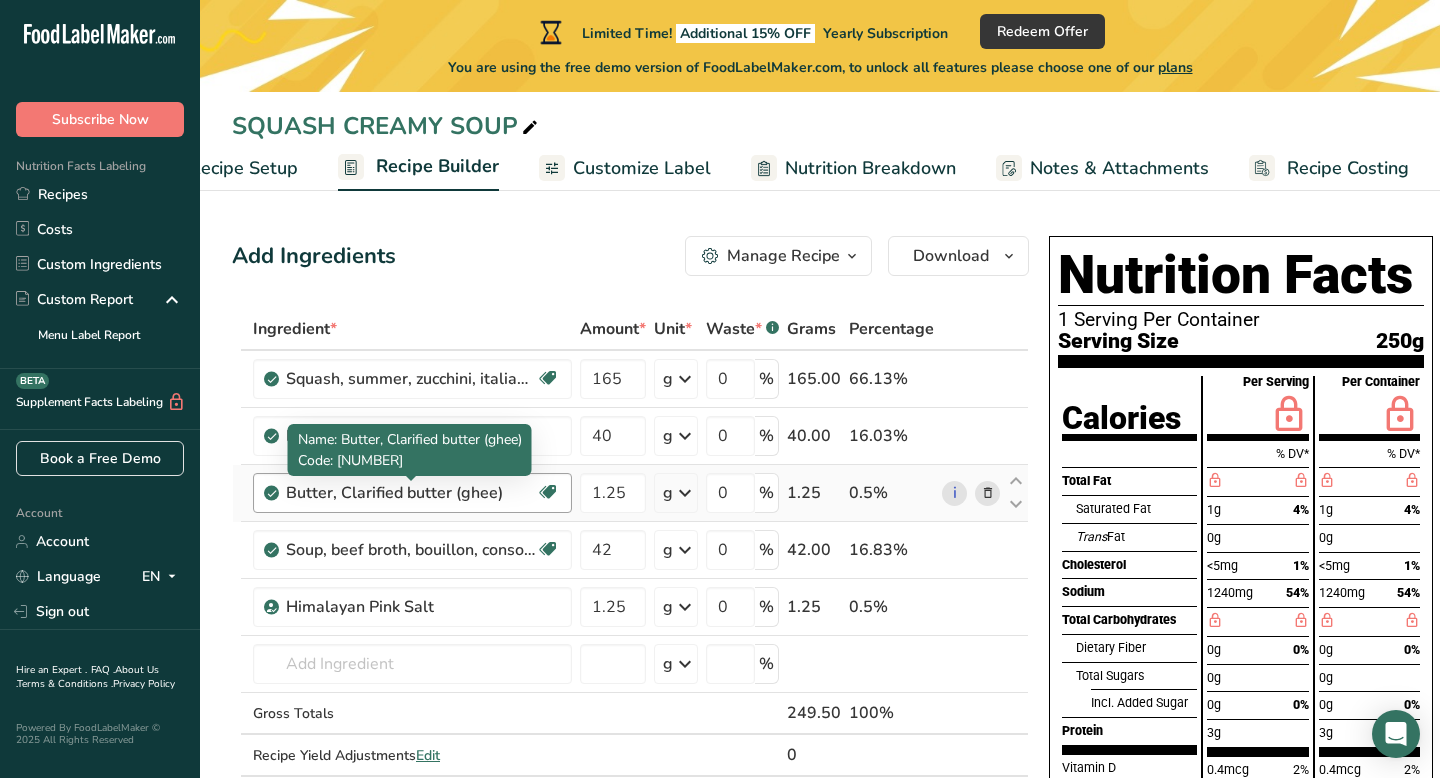 click on "Butter, Clarified butter (ghee)" at bounding box center (411, 493) 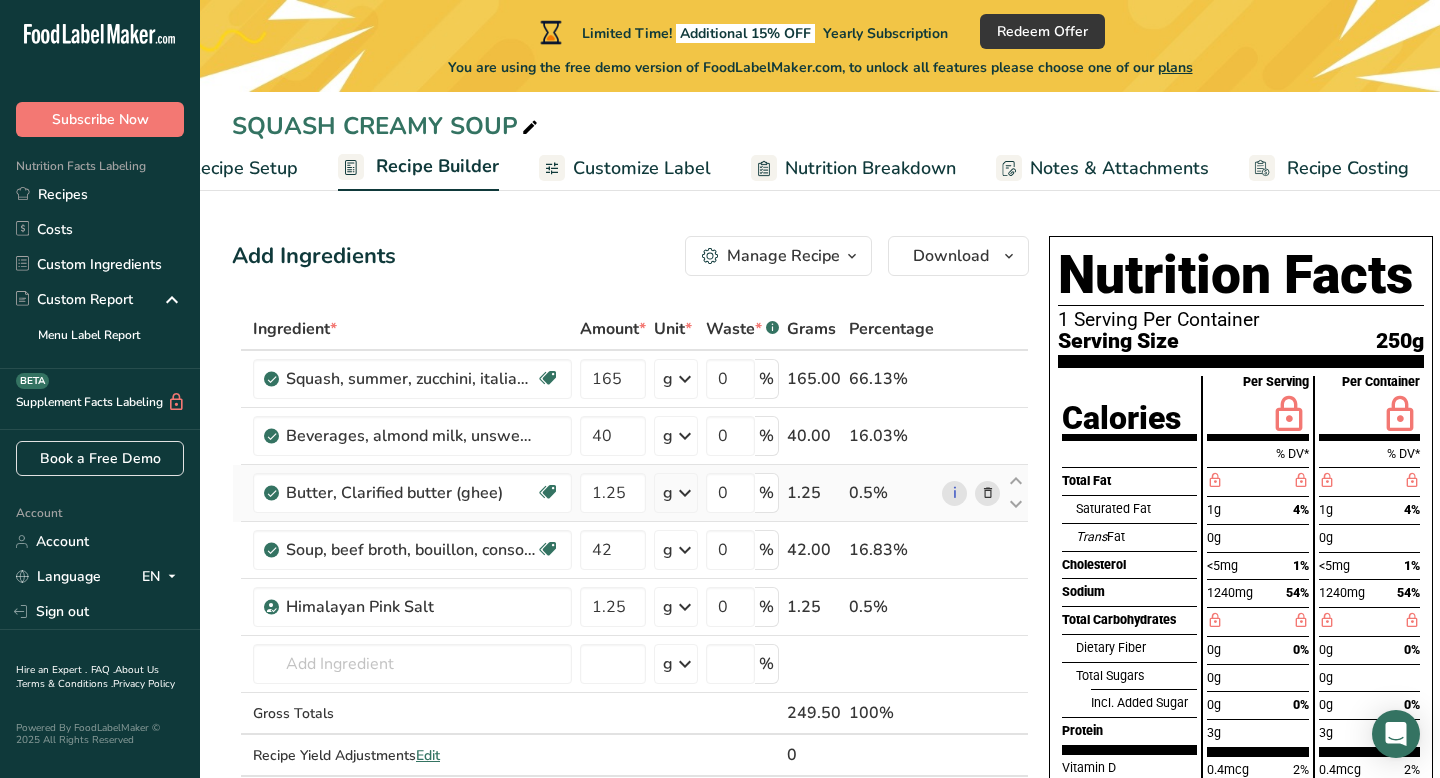 click at bounding box center (988, 493) 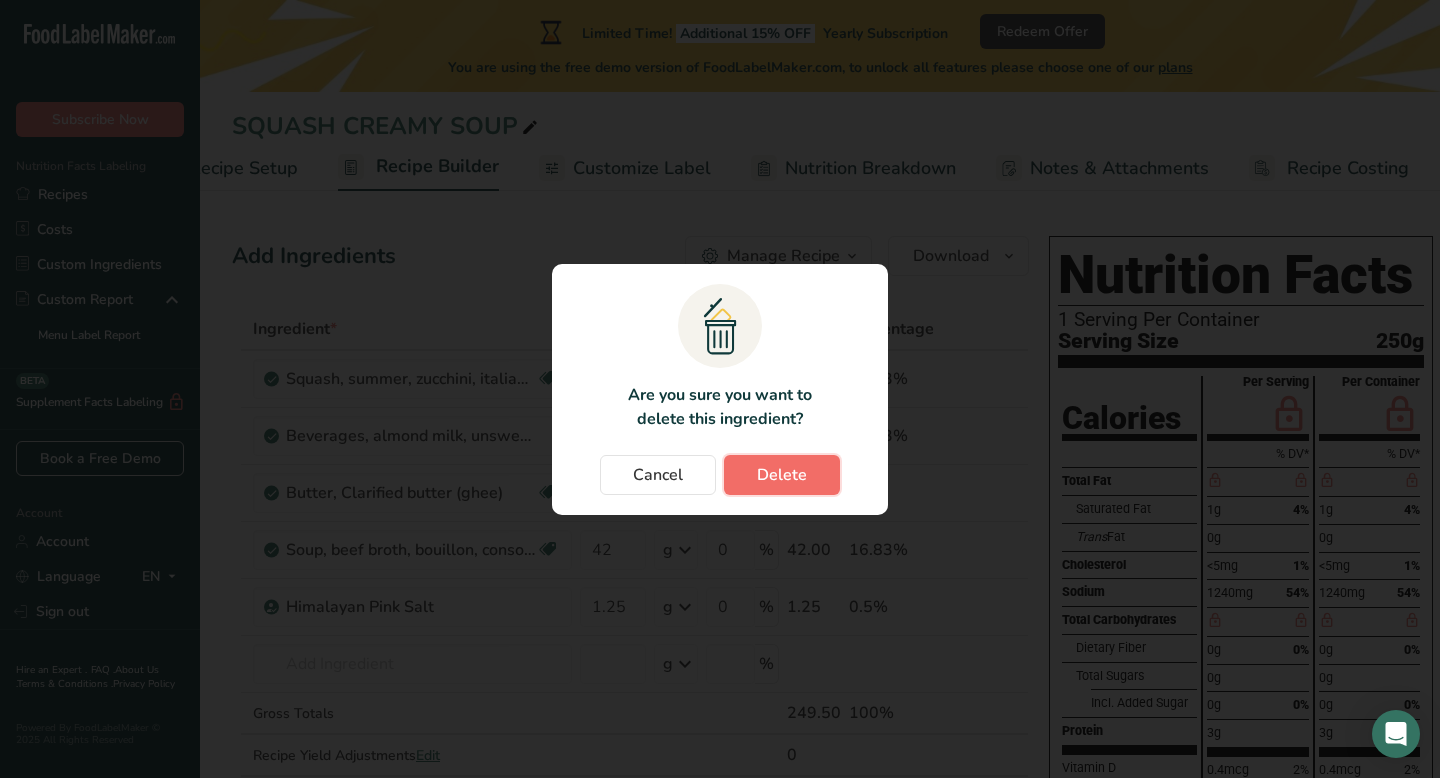 click on "Delete" at bounding box center [782, 475] 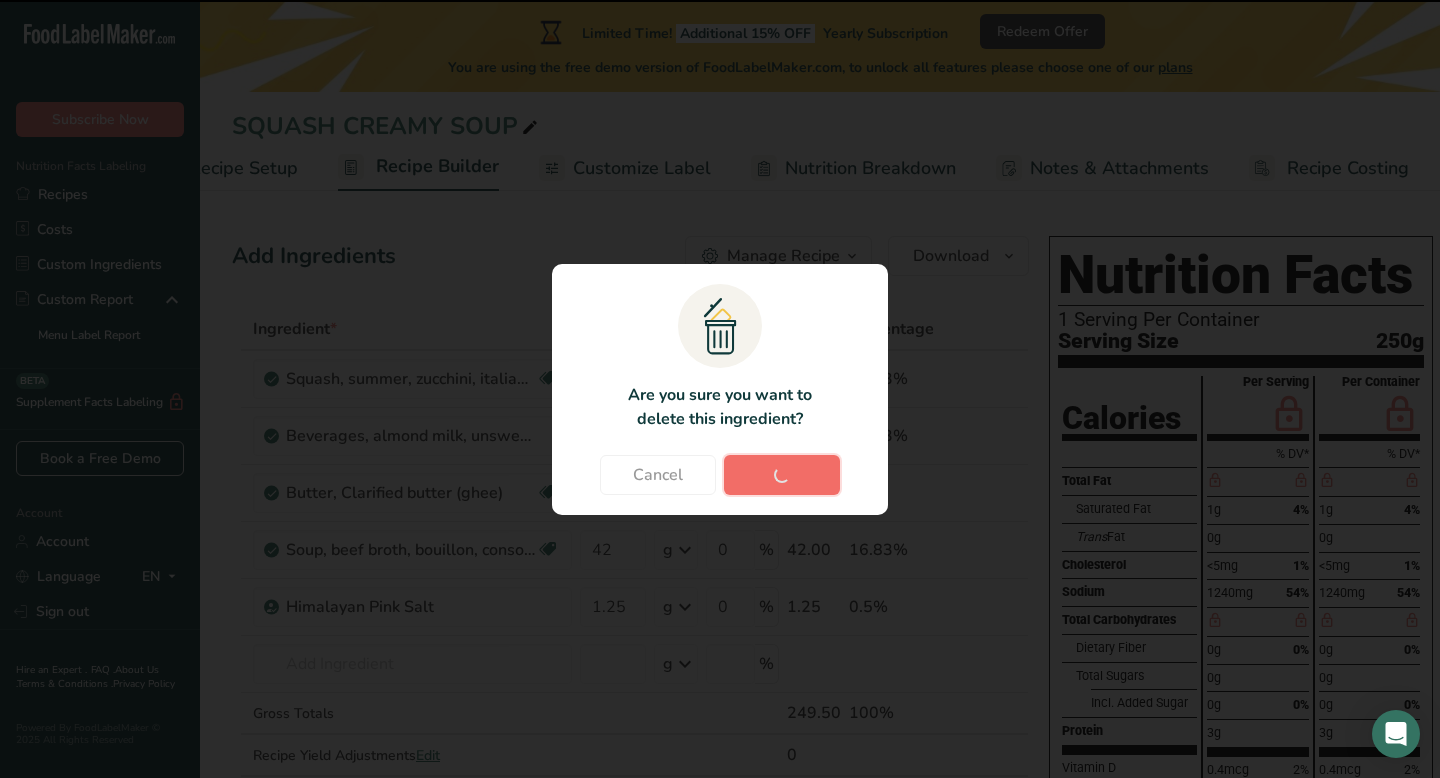 type on "42" 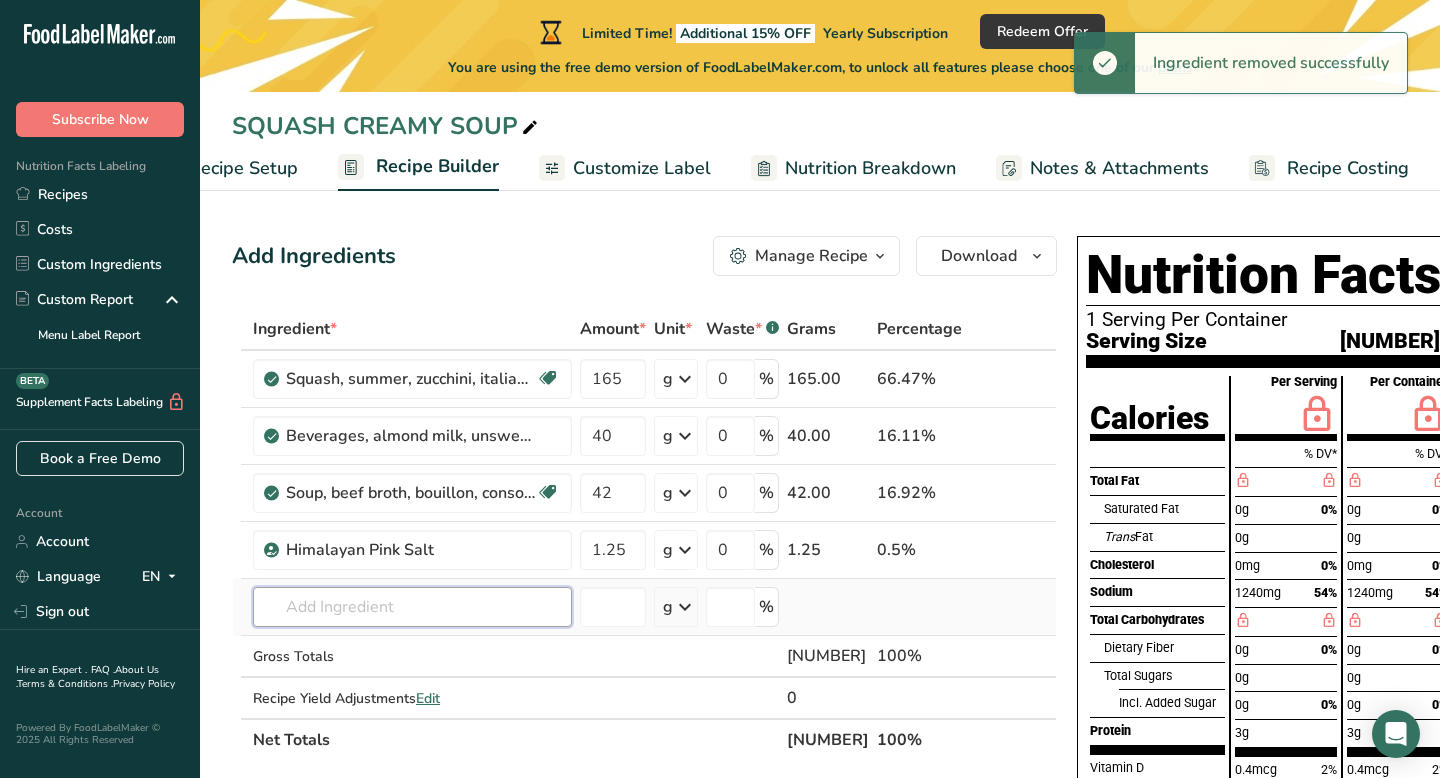 click at bounding box center (412, 607) 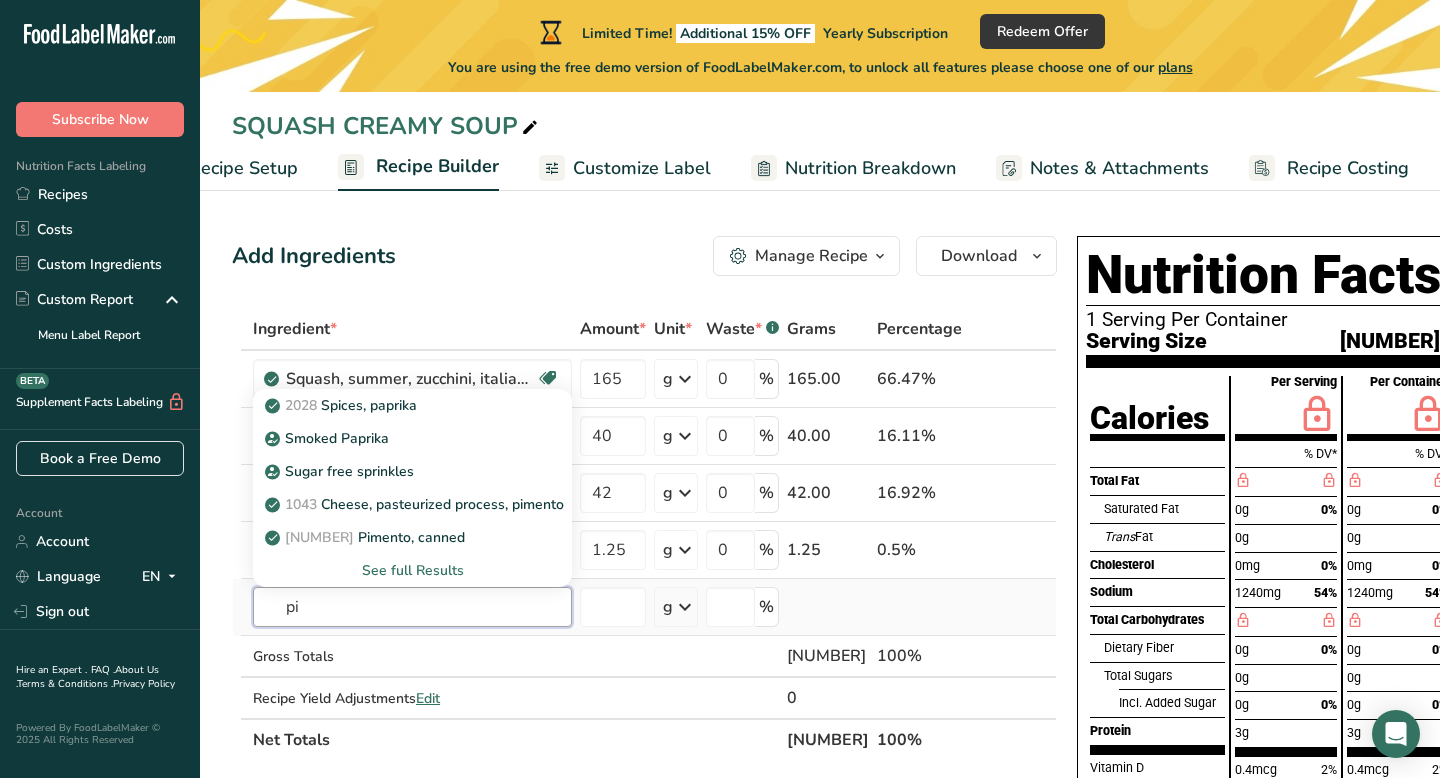 type on "p" 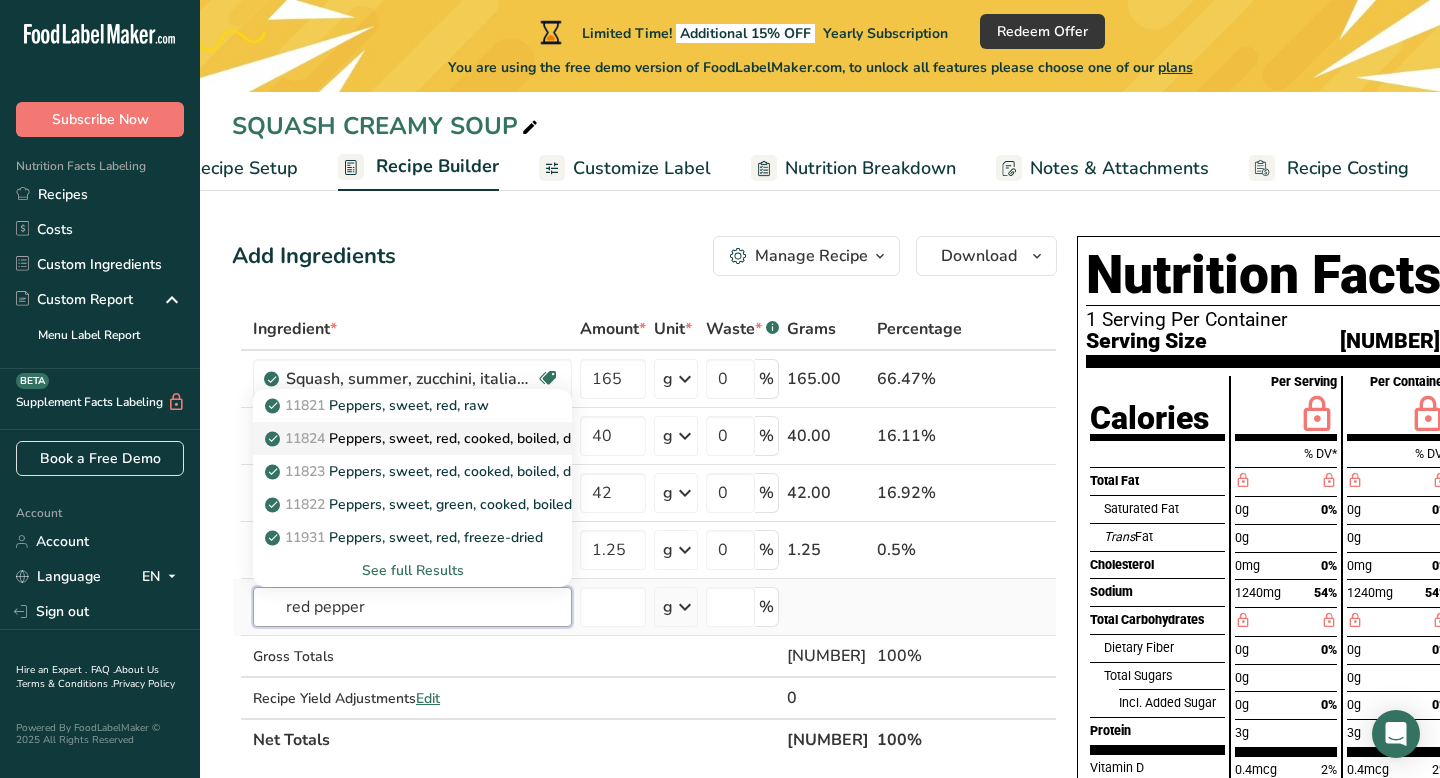 type on "red pepper" 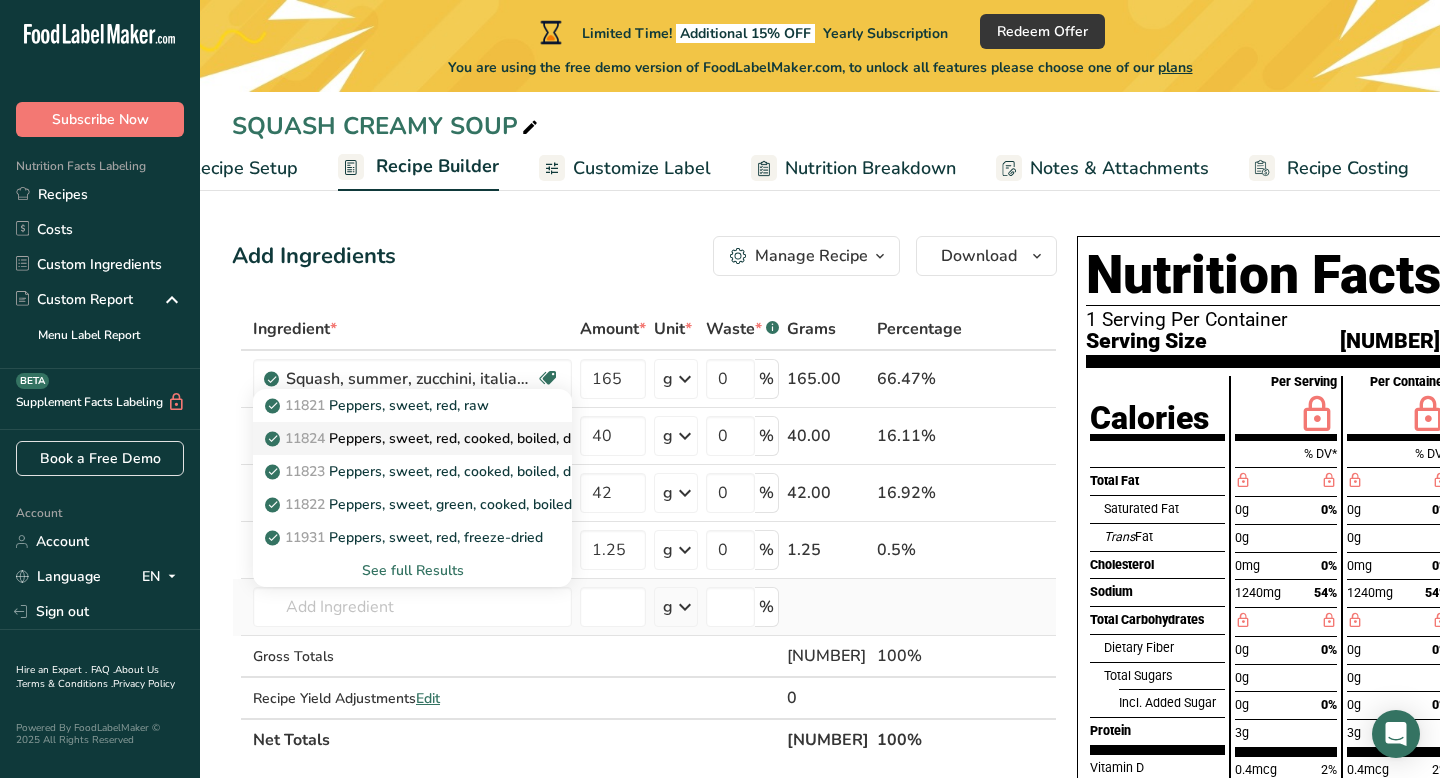 click on "[NUMBER]
Peppers, sweet, red, cooked, boiled, drained, with salt" at bounding box center (471, 438) 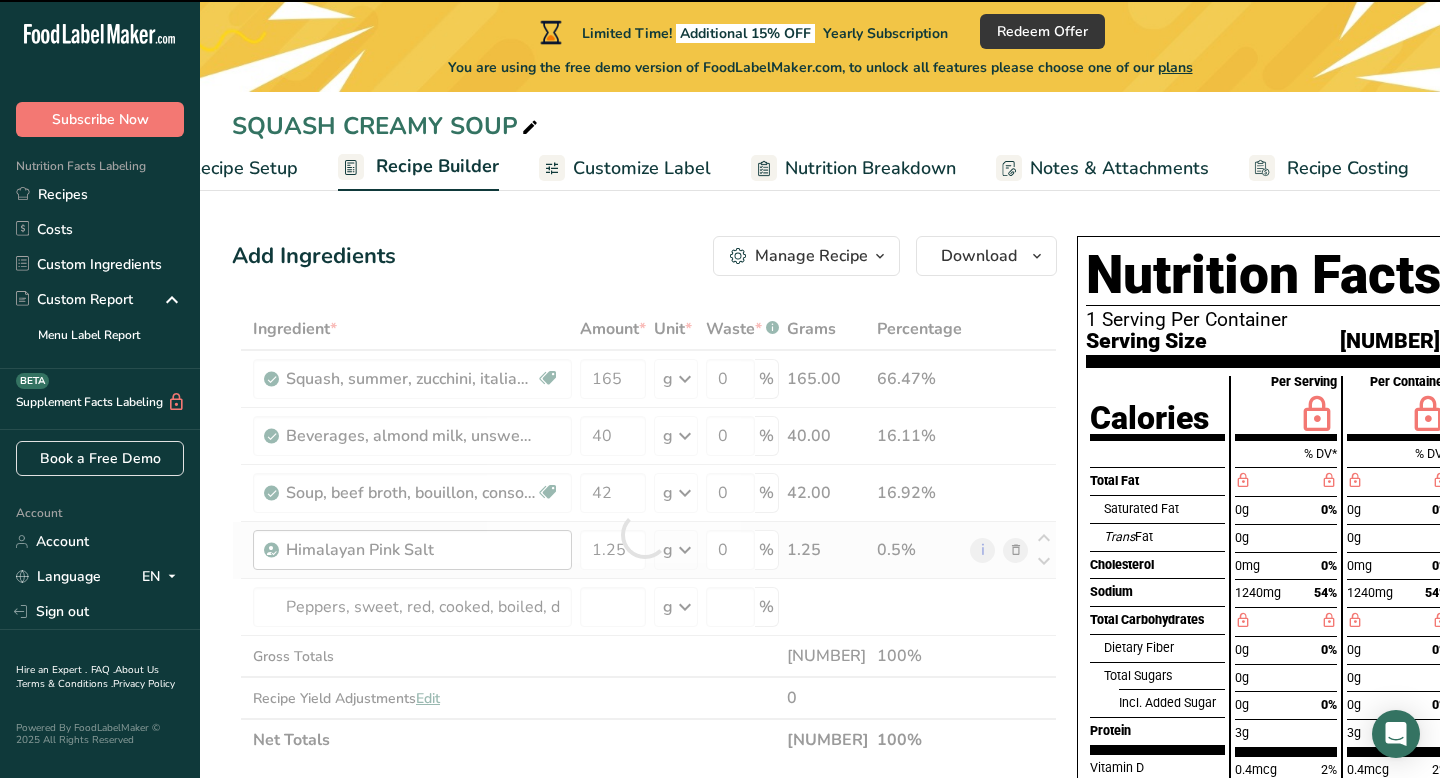 type on "0" 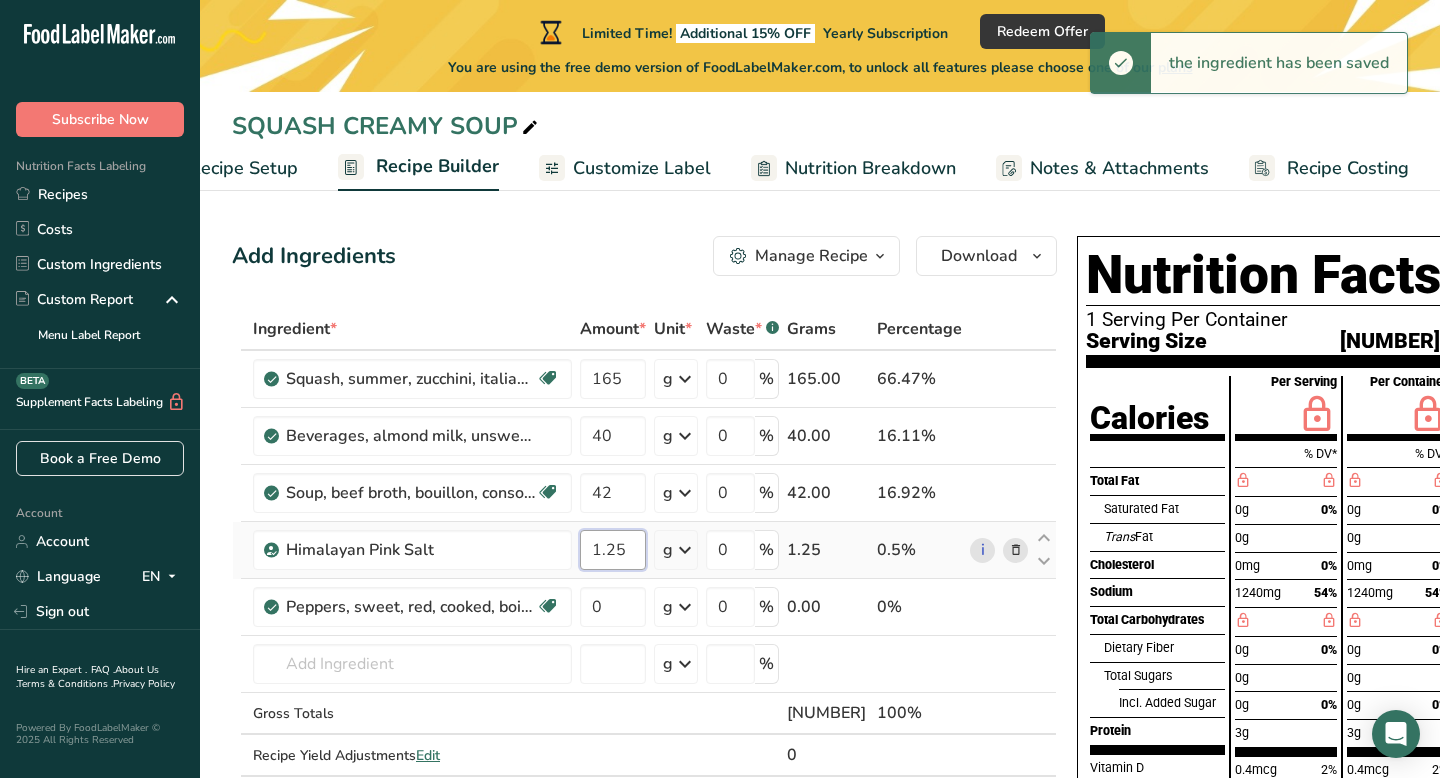 click on "1.25" at bounding box center (613, 550) 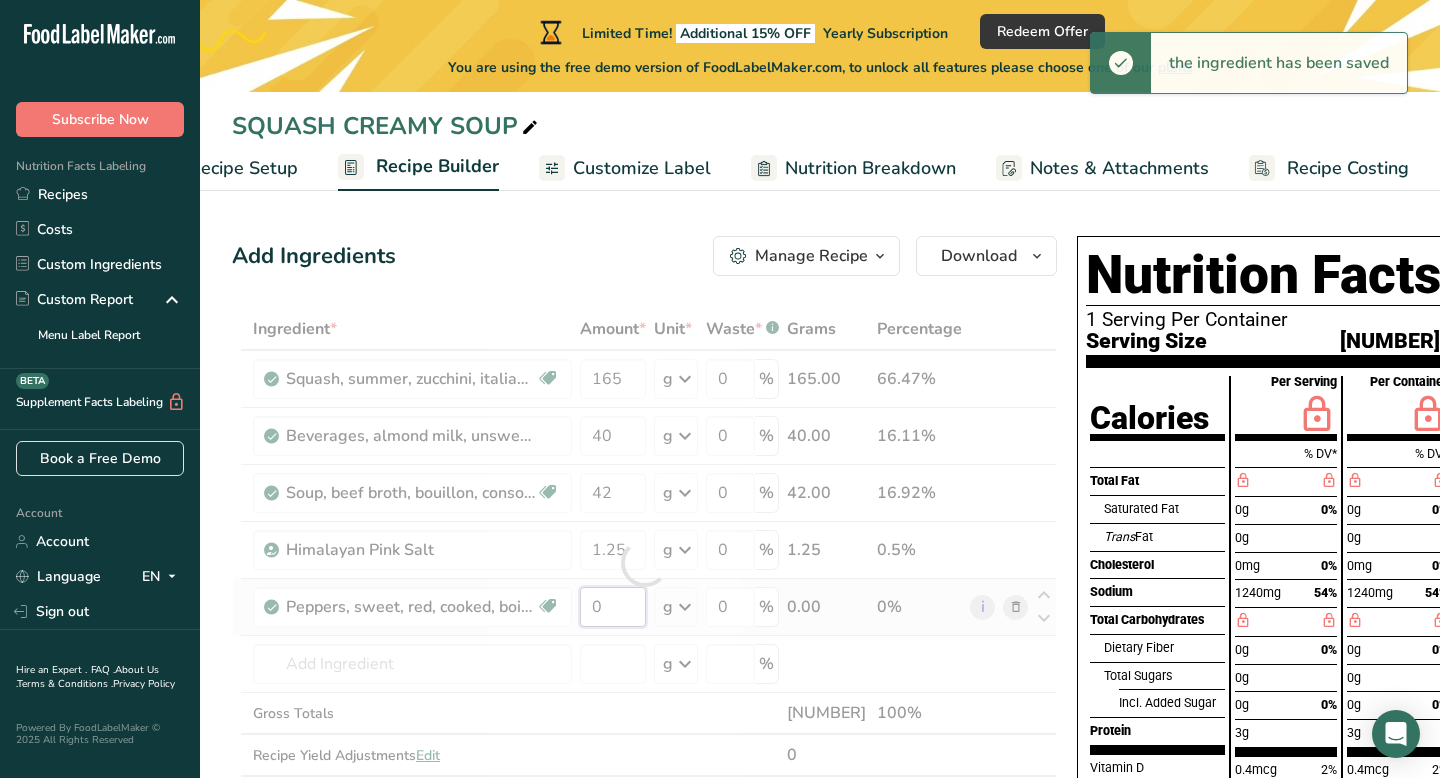 click on "Ingredient *
Amount *
Unit *
Waste *   .a-a{fill:#347362;}.b-a{fill:#fff;}          Grams
Percentage
Squash, summer, zucchini, italian style, canned
Dairy free
Gluten free
Vegan
Vegetarian
Soy free
[NUMBER]
g
Portions
[NUMBER] cup
Weight Units
g
kg
mg
See more
Volume Units
l
Volume units require a density conversion. If you know your ingredient's density enter it below. Otherwise, click on "RIA" our AI Regulatory bot - she will be able to help you
lb/ft3
g/cm3
Confirm
mL
lb/ft3" at bounding box center [644, 563] 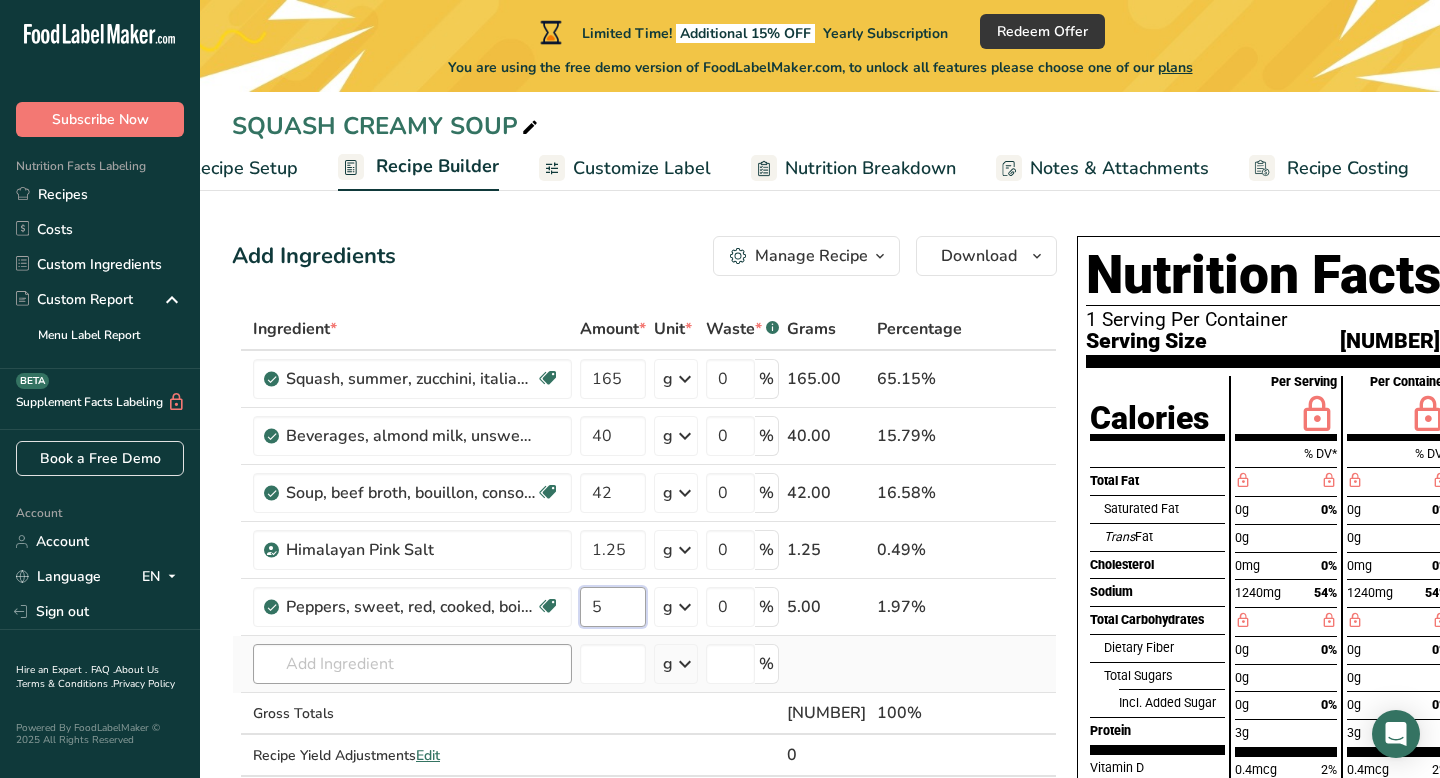 type on "5" 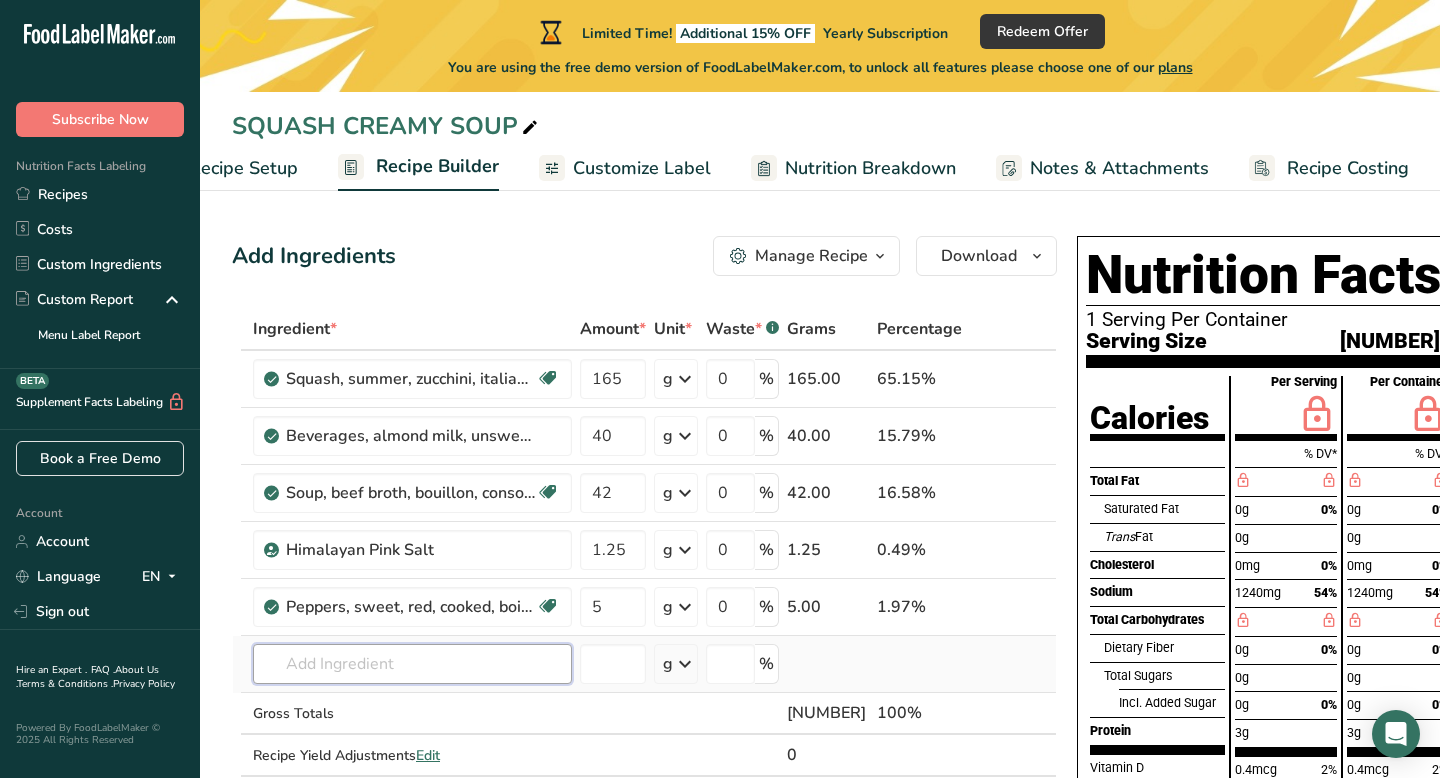 click on "Ingredient *
Amount *
Unit *
Waste *   .a-a{fill:#347362;}.b-a{fill:#fff;}          Grams
Percentage
Squash, summer, zucchini, italian style, canned
Dairy free
Gluten free
Vegan
Vegetarian
Soy free
[NUMBER]
g
Portions
[NUMBER] cup
Weight Units
g
kg
mg
See more
Volume Units
l
Volume units require a density conversion. If you know your ingredient's density enter it below. Otherwise, click on "RIA" our AI Regulatory bot - she will be able to help you
lb/ft3
g/cm3
Confirm
mL
lb/ft3" at bounding box center (644, 563) 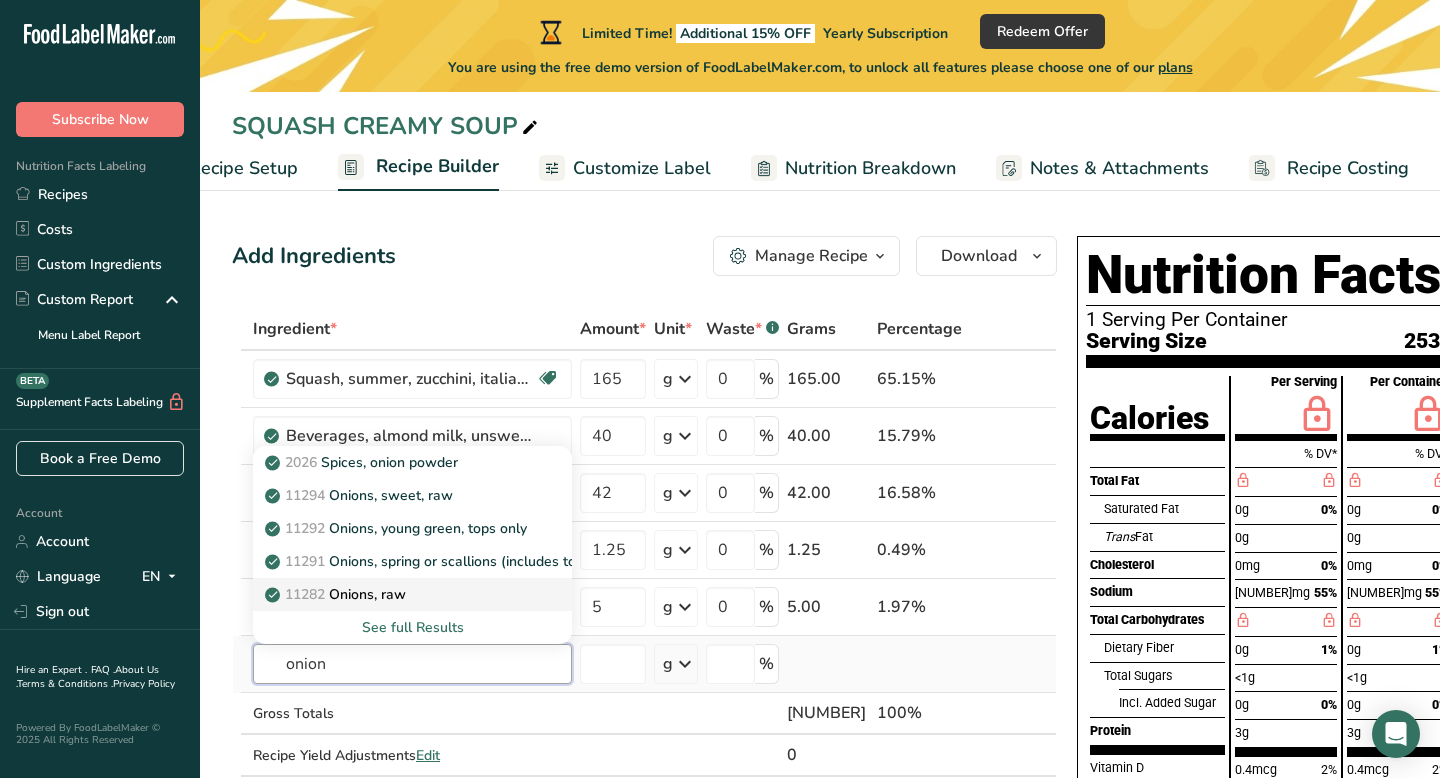 type on "onion" 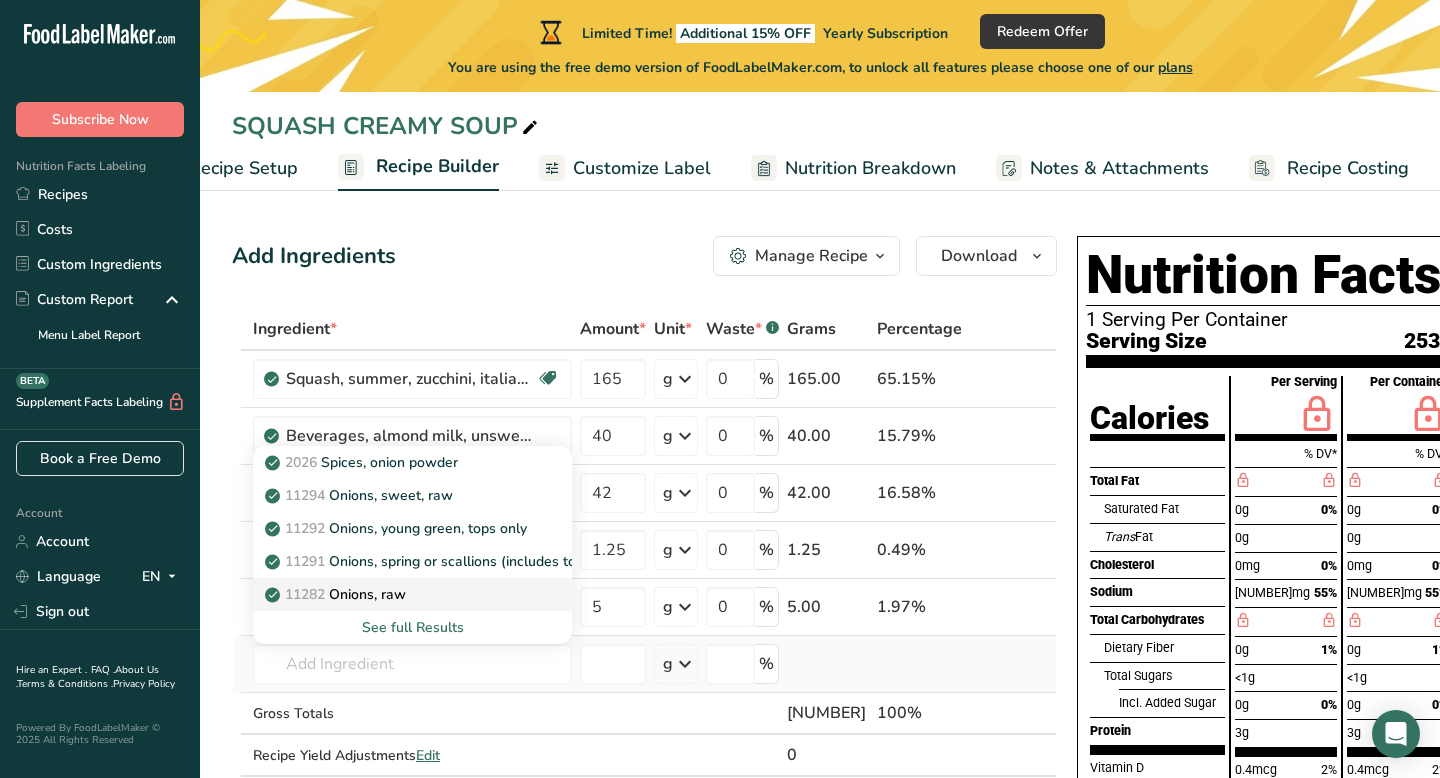 click on "11282
Onions, raw" at bounding box center (412, 594) 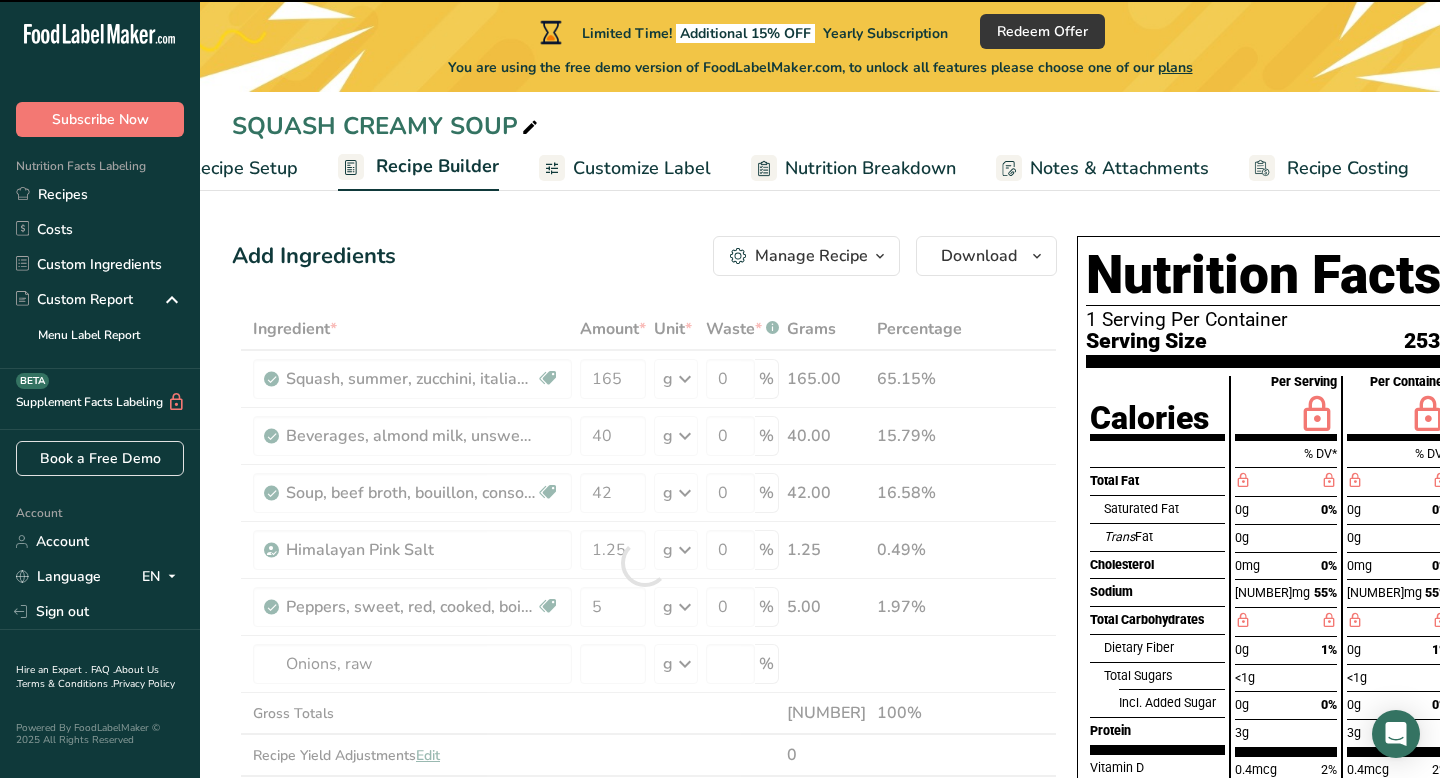 type on "0" 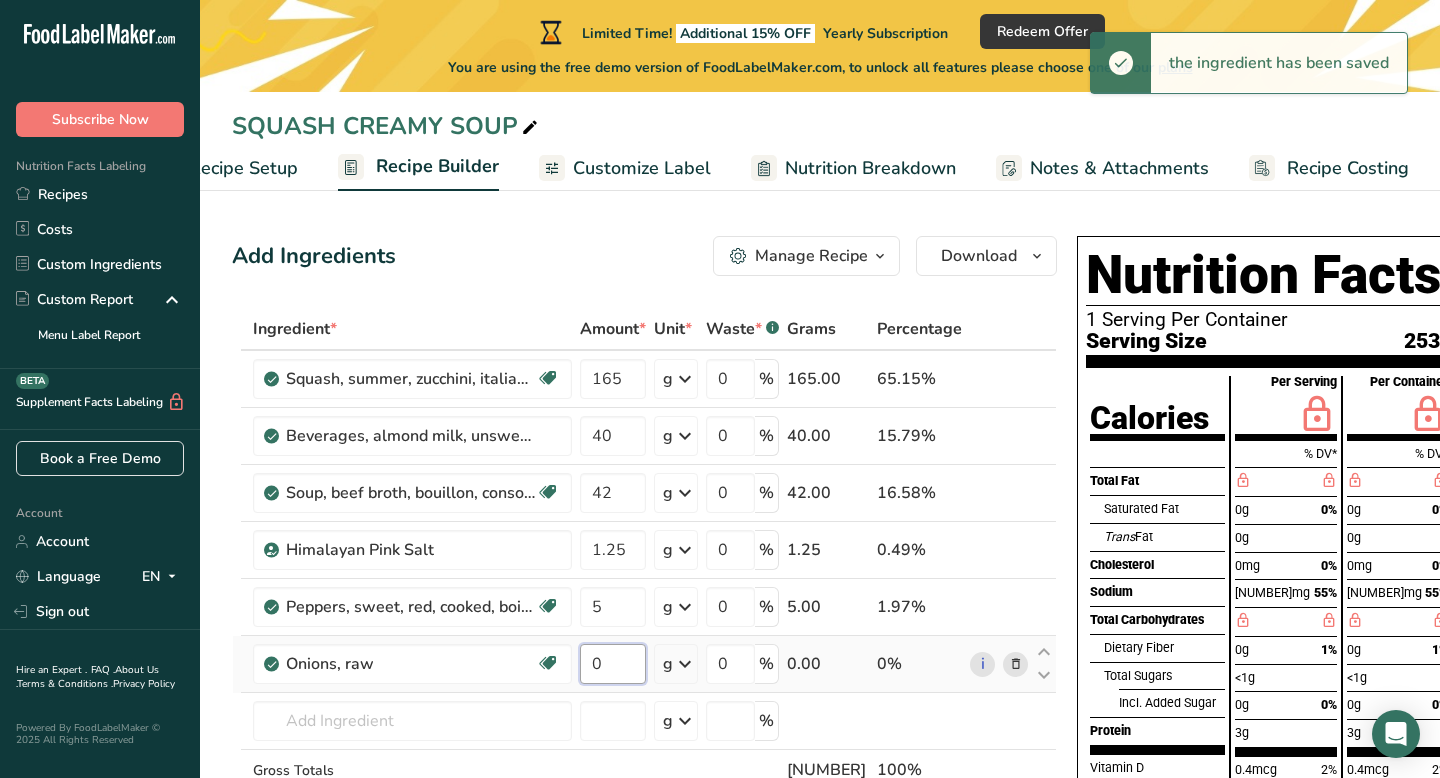 click on "0" at bounding box center [613, 664] 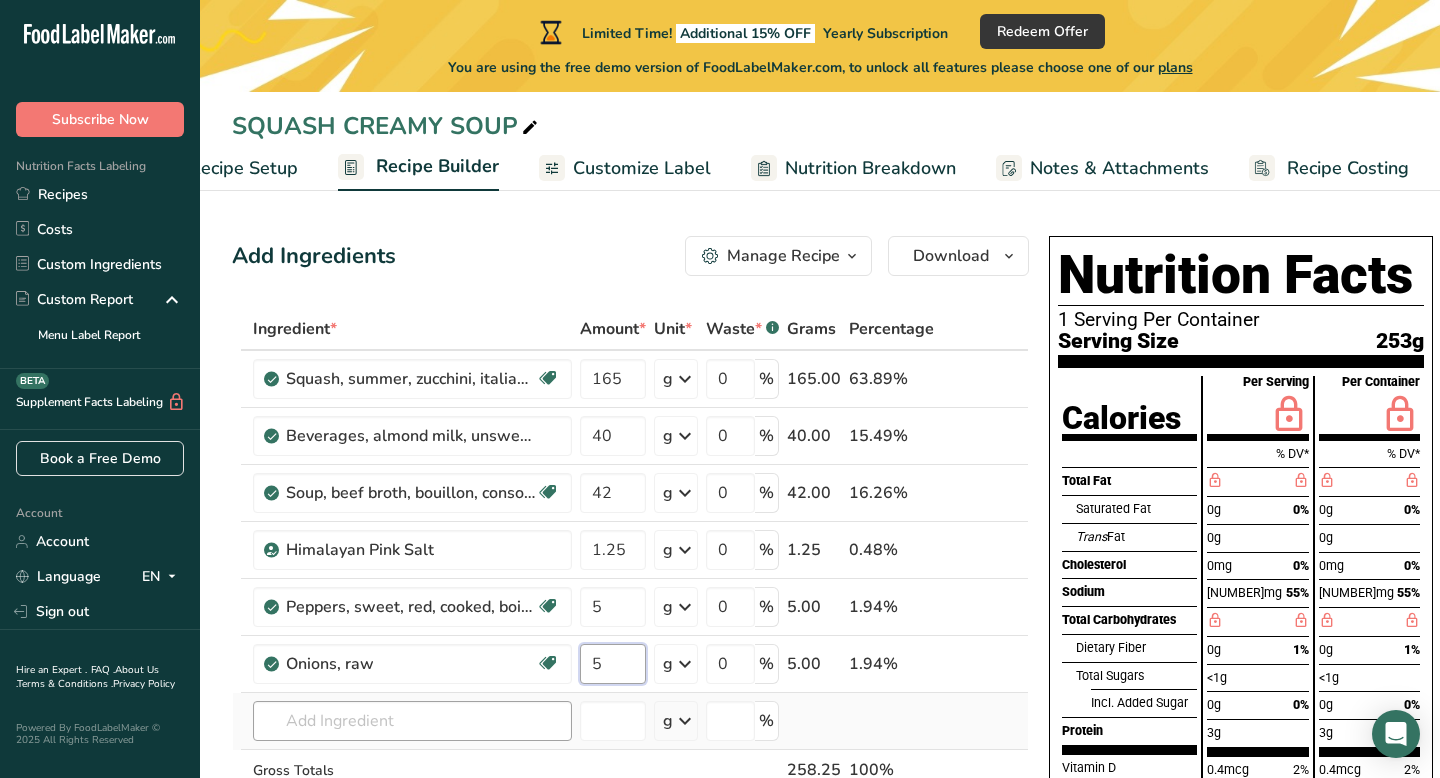 type on "5" 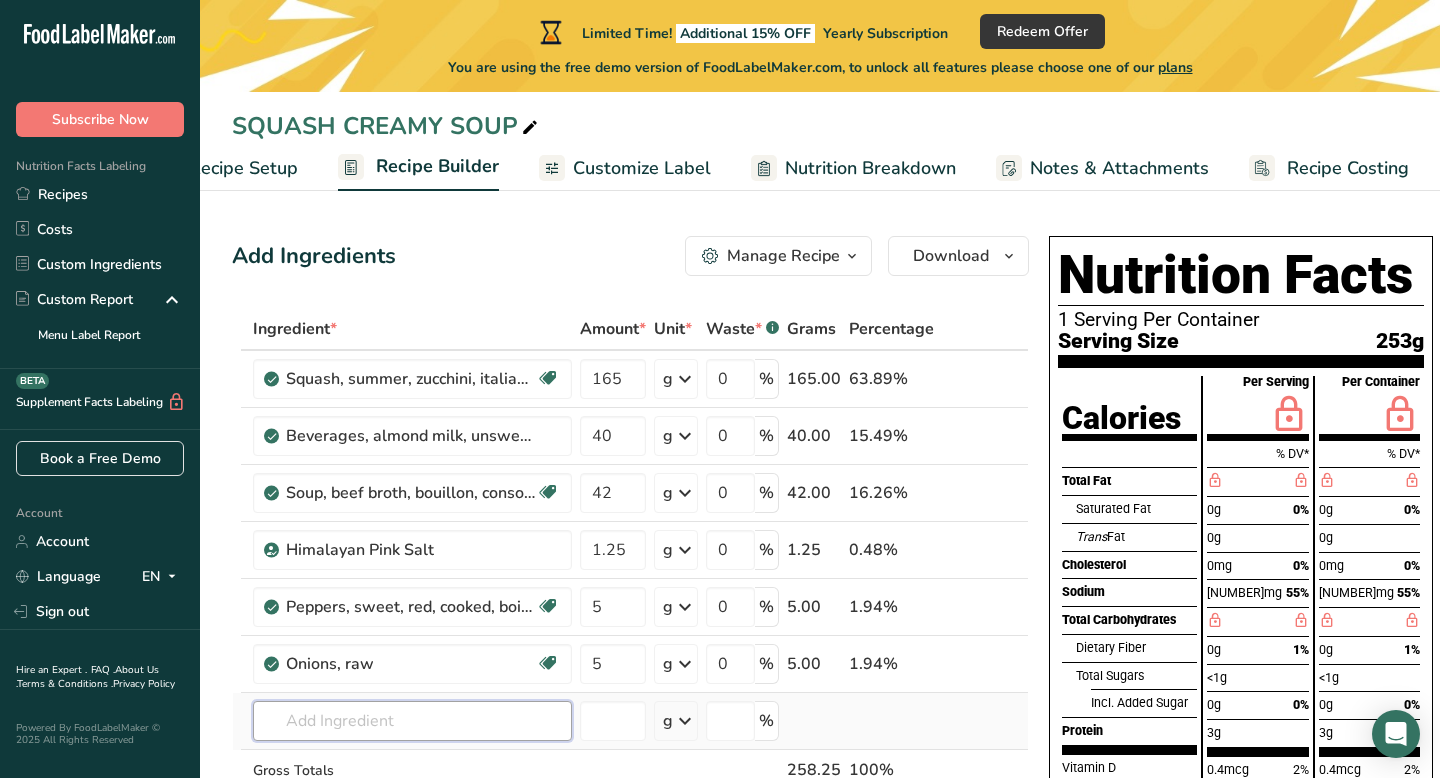 click on "Ingredient *
Amount *
Unit *
Waste *   .a-a{fill:#347362;}.b-a{fill:#fff;}          Grams
Percentage
Squash, summer, zucchini, italian style, canned
Dairy free
Gluten free
Vegan
Vegetarian
Soy free
[NUMBER]
g
Portions
[NUMBER] cup
Weight Units
g
kg
mg
See more
Volume Units
l
Volume units require a density conversion. If you know your ingredient's density enter it below. Otherwise, click on "RIA" our AI Regulatory bot - she will be able to help you
lb/ft3
g/cm3
Confirm
mL
lb/ft3" at bounding box center (630, 591) 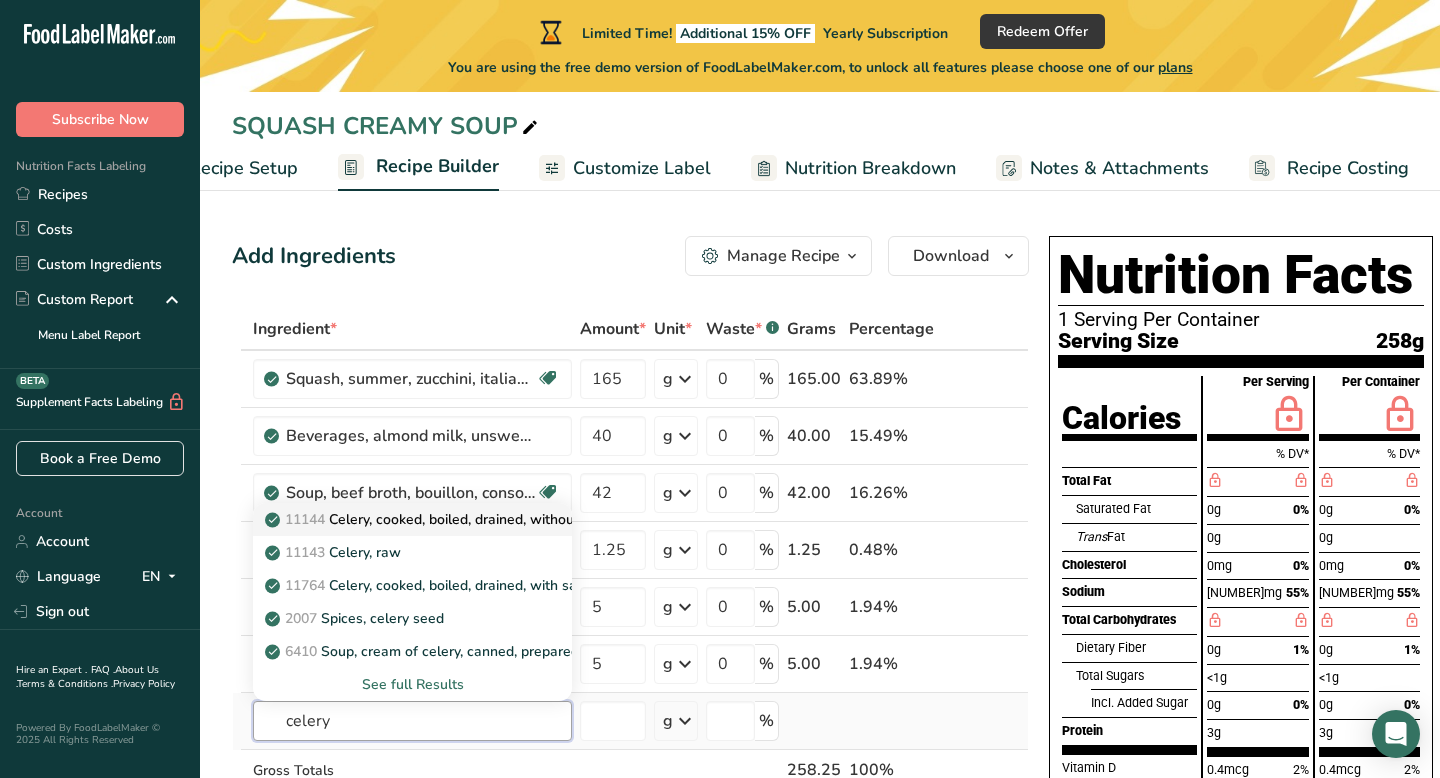 type on "celery" 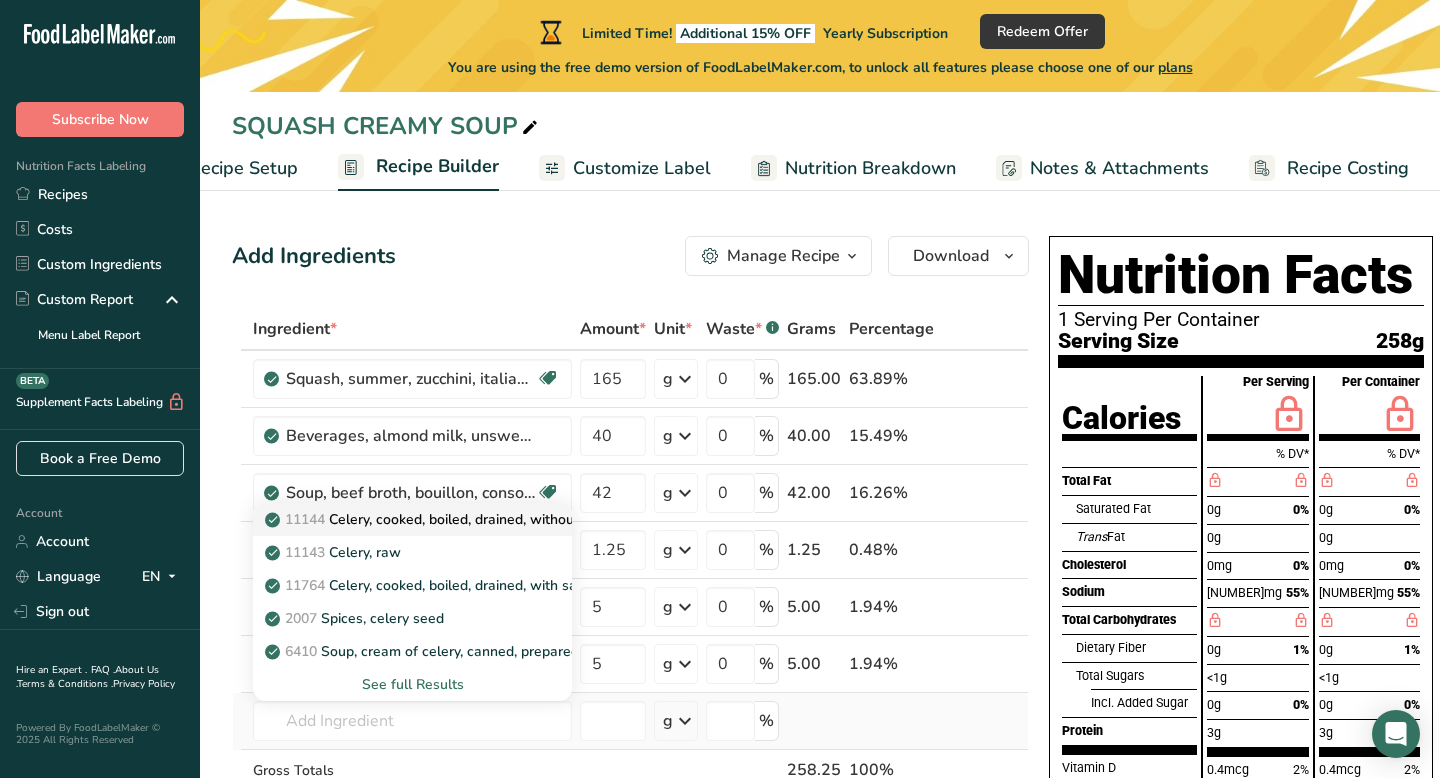 click on "[NUMBER]
Celery, cooked, boiled, drained, without salt" at bounding box center (438, 519) 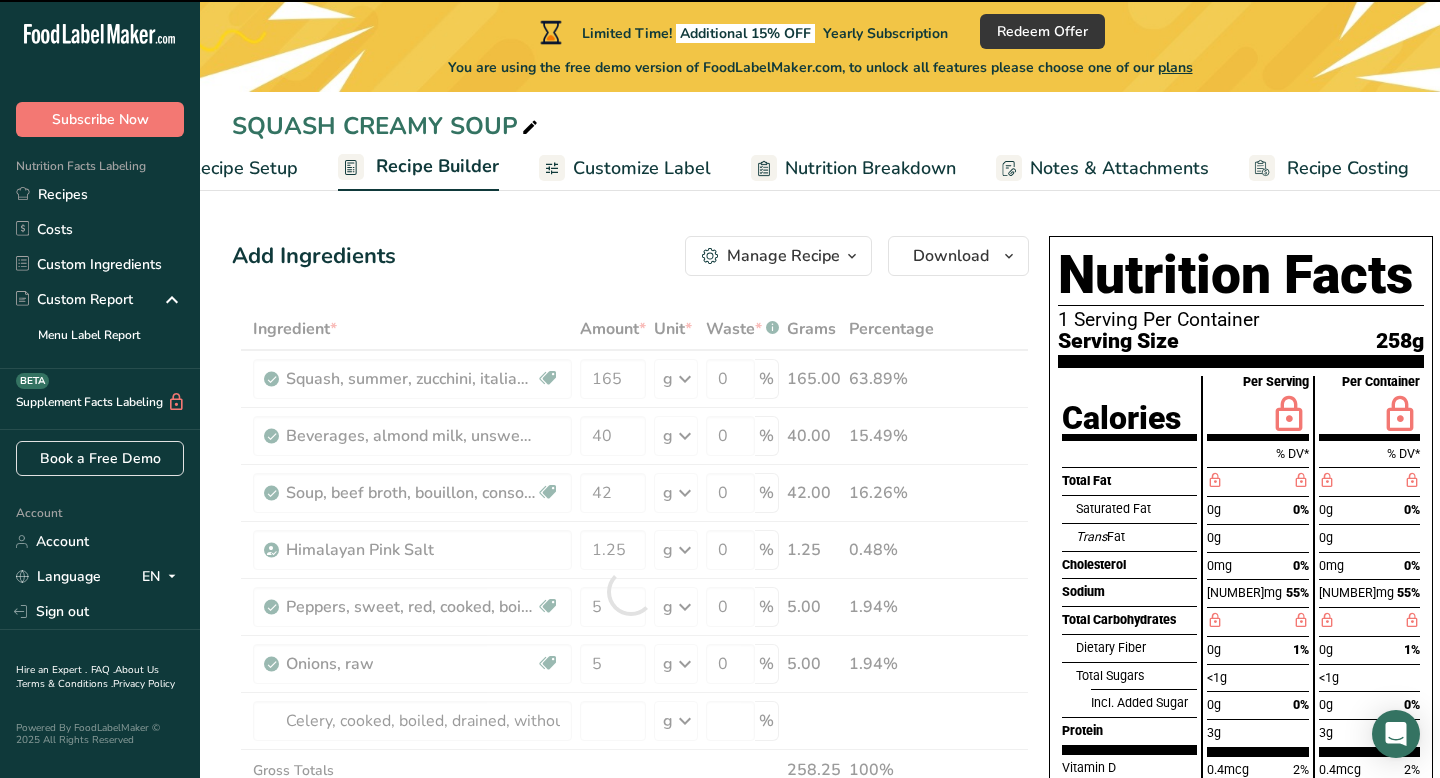 type on "0" 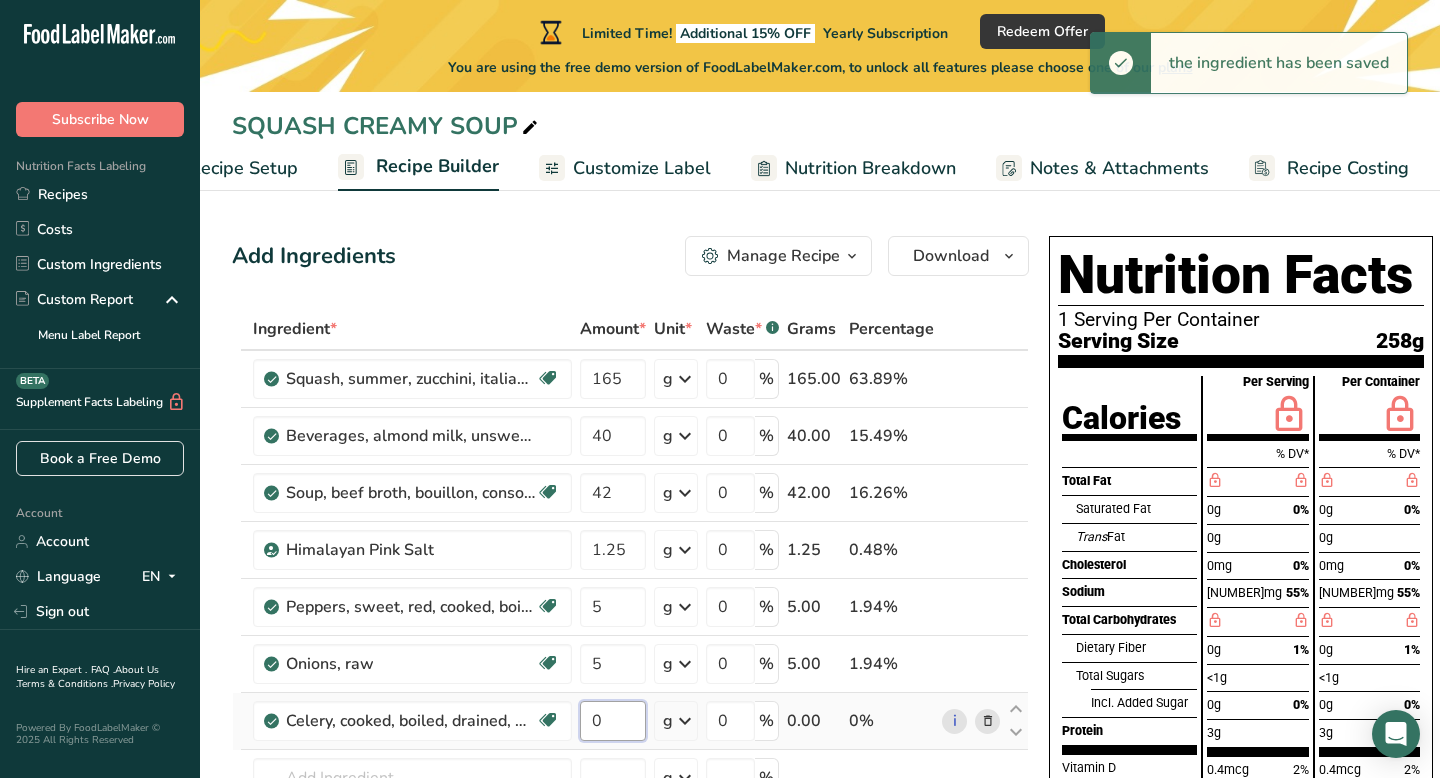 click on "0" at bounding box center [613, 721] 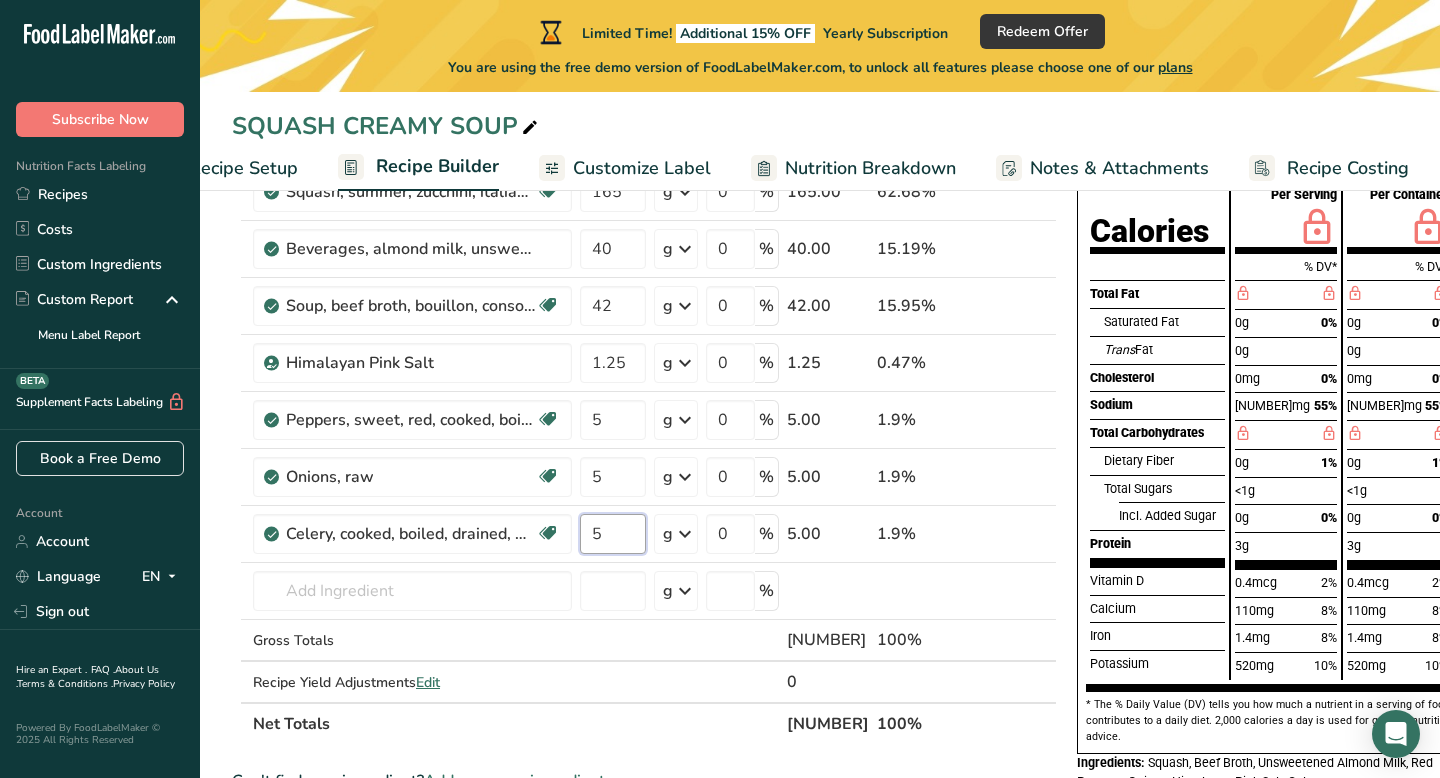 scroll, scrollTop: 194, scrollLeft: 0, axis: vertical 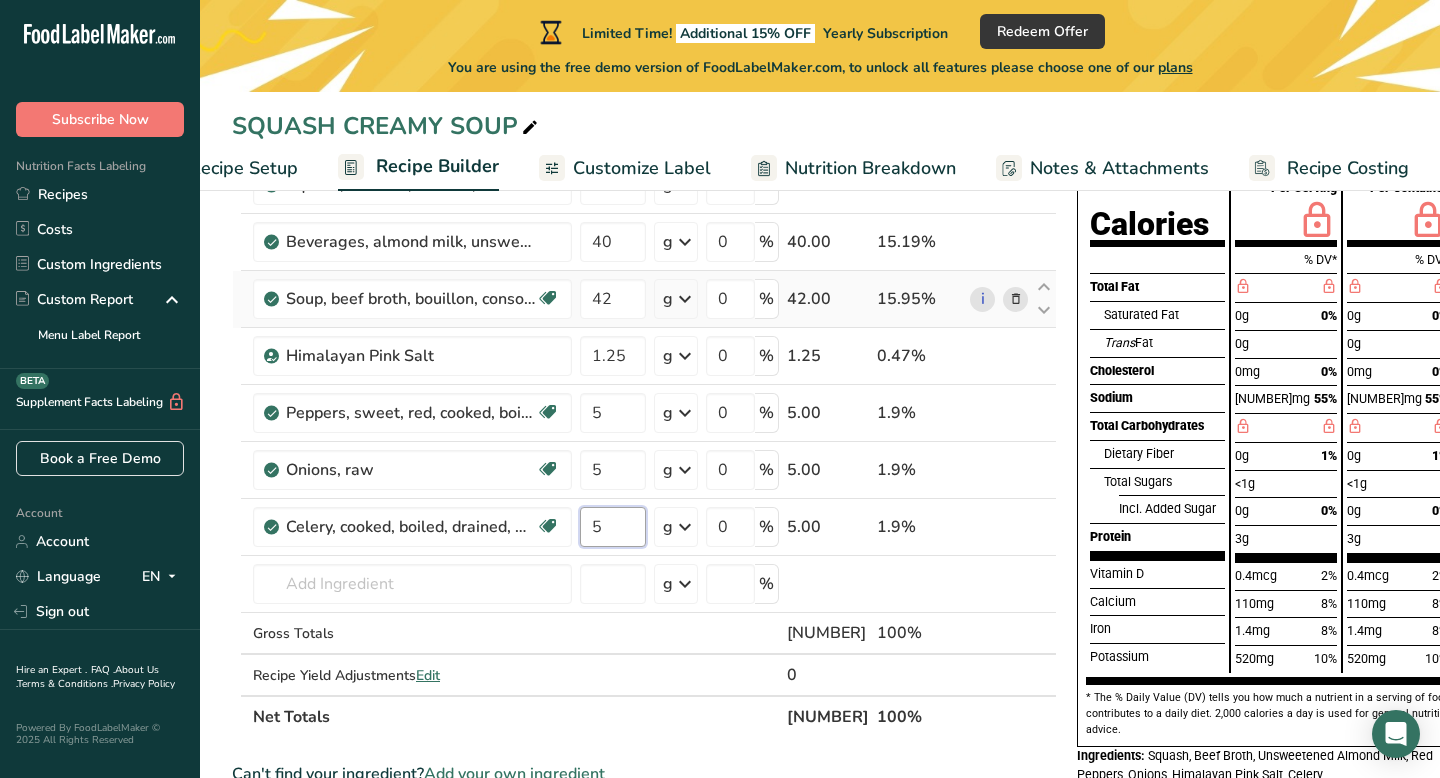 type on "5" 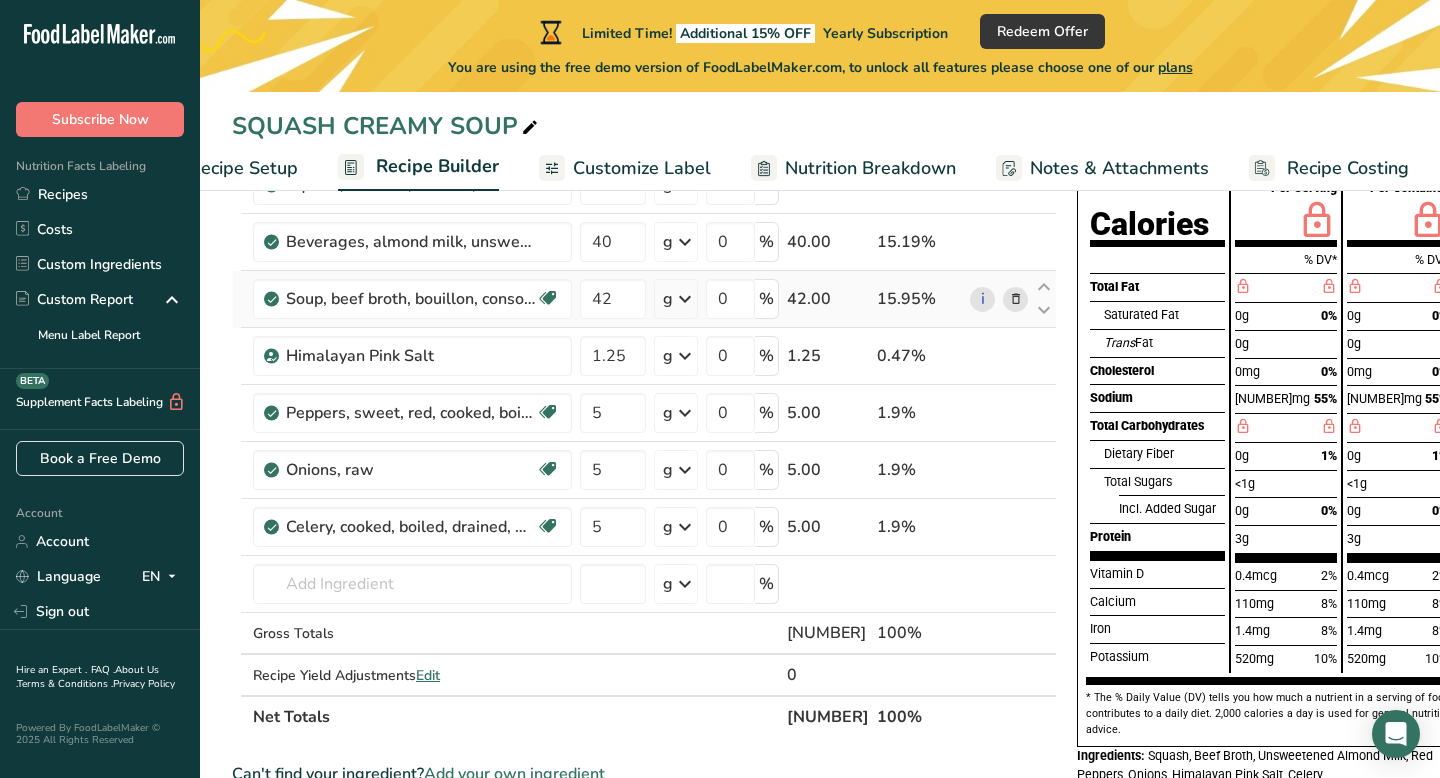 click on "Ingredient *
Amount *
Unit *
Waste *   .a-a{fill:#347362;}.b-a{fill:#fff;}          Grams
Percentage
Squash, summer, zucchini, italian style, canned
Dairy free
Gluten free
Vegan
Vegetarian
Soy free
[NUMBER]
g
Portions
[NUMBER] cup
Weight Units
g
kg
mg
See more
Volume Units
l
Volume units require a density conversion. If you know your ingredient's density enter it below. Otherwise, click on "RIA" our AI Regulatory bot - she will be able to help you
lb/ft3
g/cm3
Confirm
mL
lb/ft3" at bounding box center [644, 426] 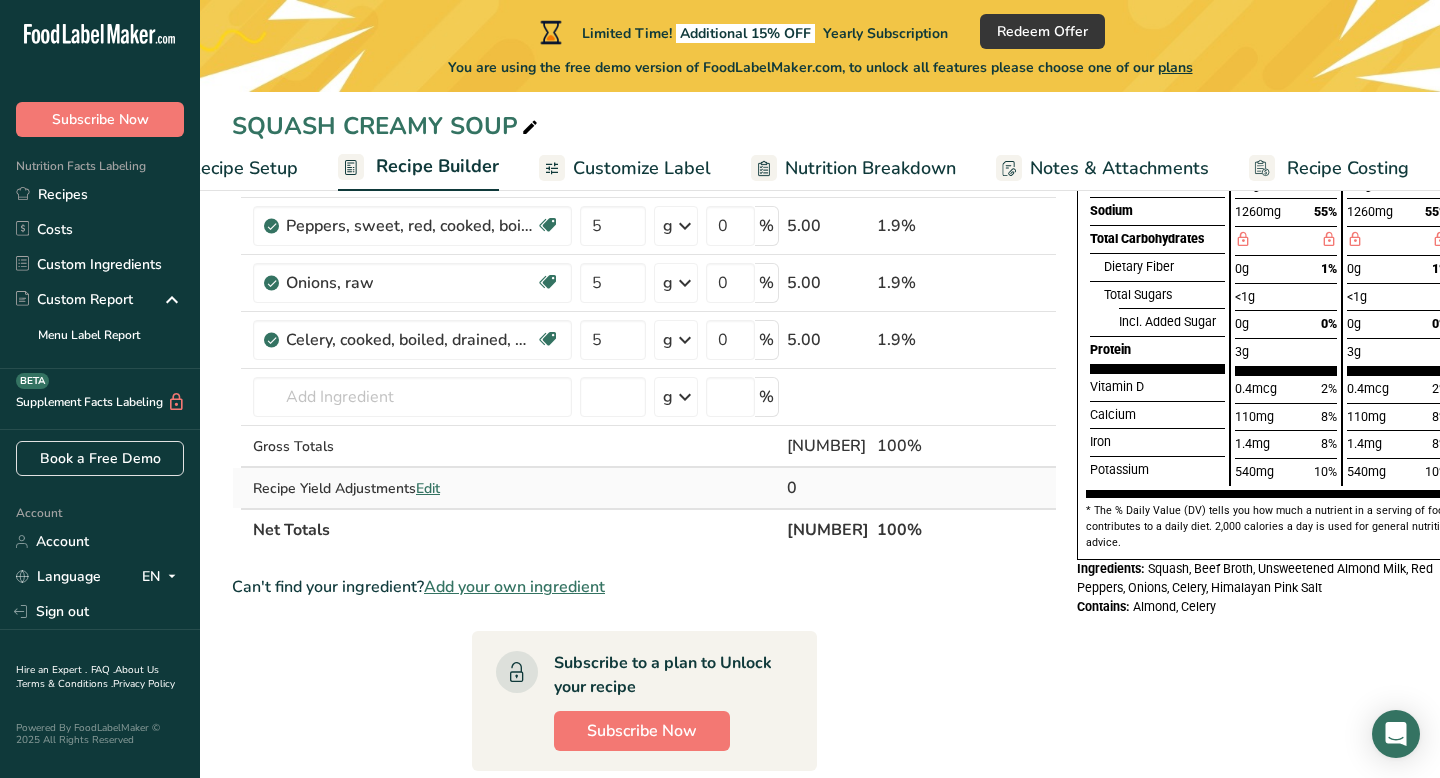 scroll, scrollTop: 382, scrollLeft: 0, axis: vertical 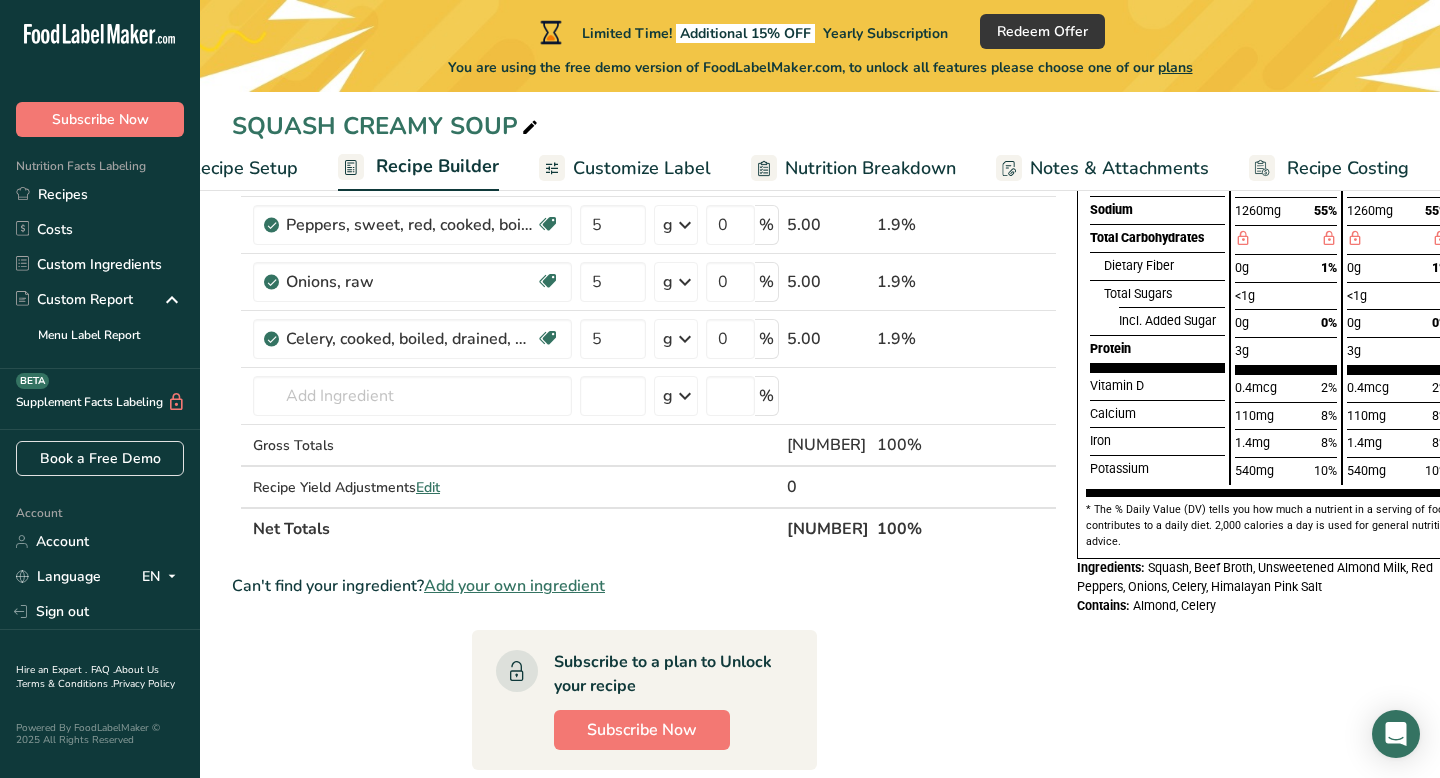 click on "Ingredient *
Amount *
Unit *
Waste *   .a-a{fill:#347362;}.b-a{fill:#fff;}          Grams
Percentage
Squash, summer, zucchini, italian style, canned
Dairy free
Gluten free
Vegan
Vegetarian
Soy free
[NUMBER]
g
Portions
[NUMBER] cup
Weight Units
g
kg
mg
See more
Volume Units
l
Volume units require a density conversion. If you know your ingredient's density enter it below. Otherwise, click on "RIA" our AI Regulatory bot - she will be able to help you
lb/ft3
g/cm3
Confirm
mL
fl oz" at bounding box center [644, 588] 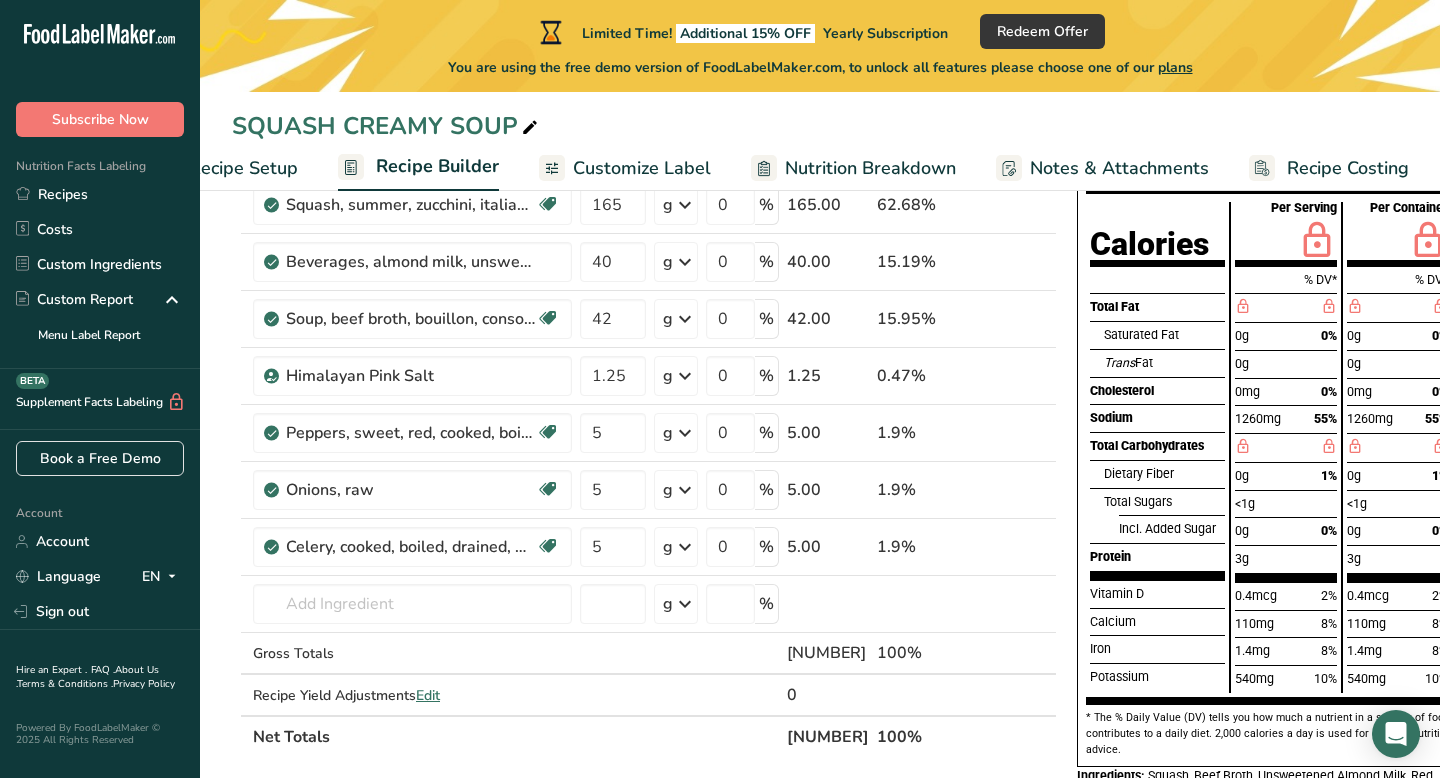 scroll, scrollTop: 150, scrollLeft: 0, axis: vertical 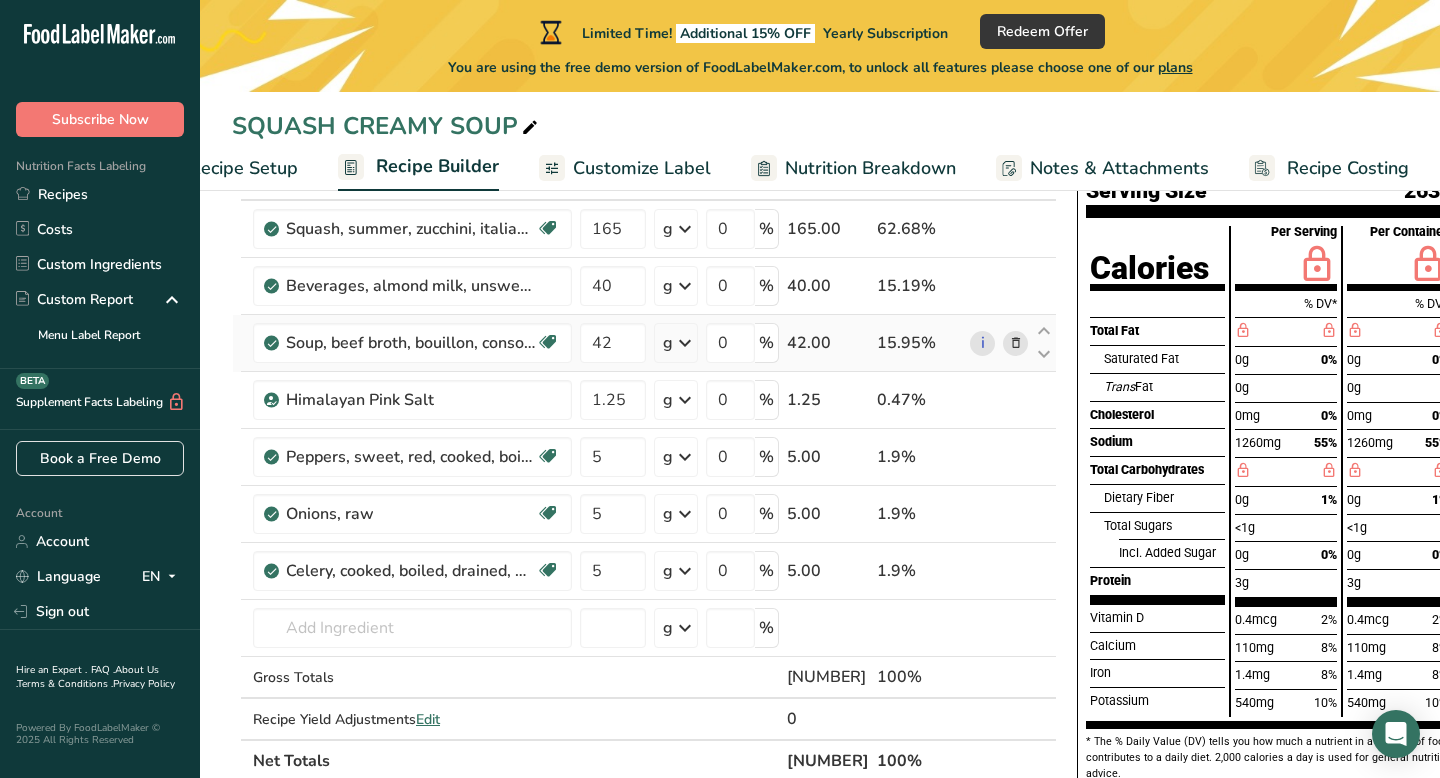 click at bounding box center (1016, 343) 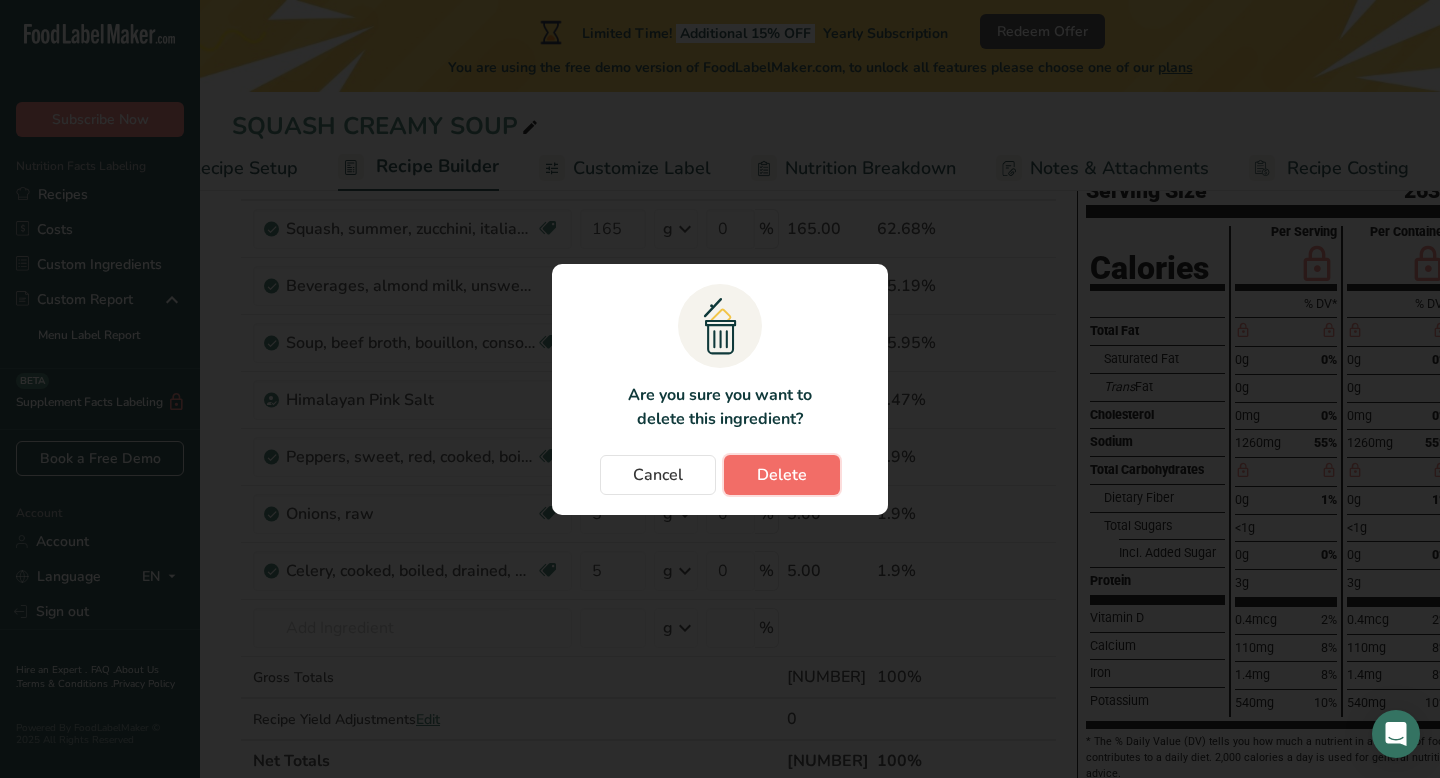 click on "Delete" at bounding box center [782, 475] 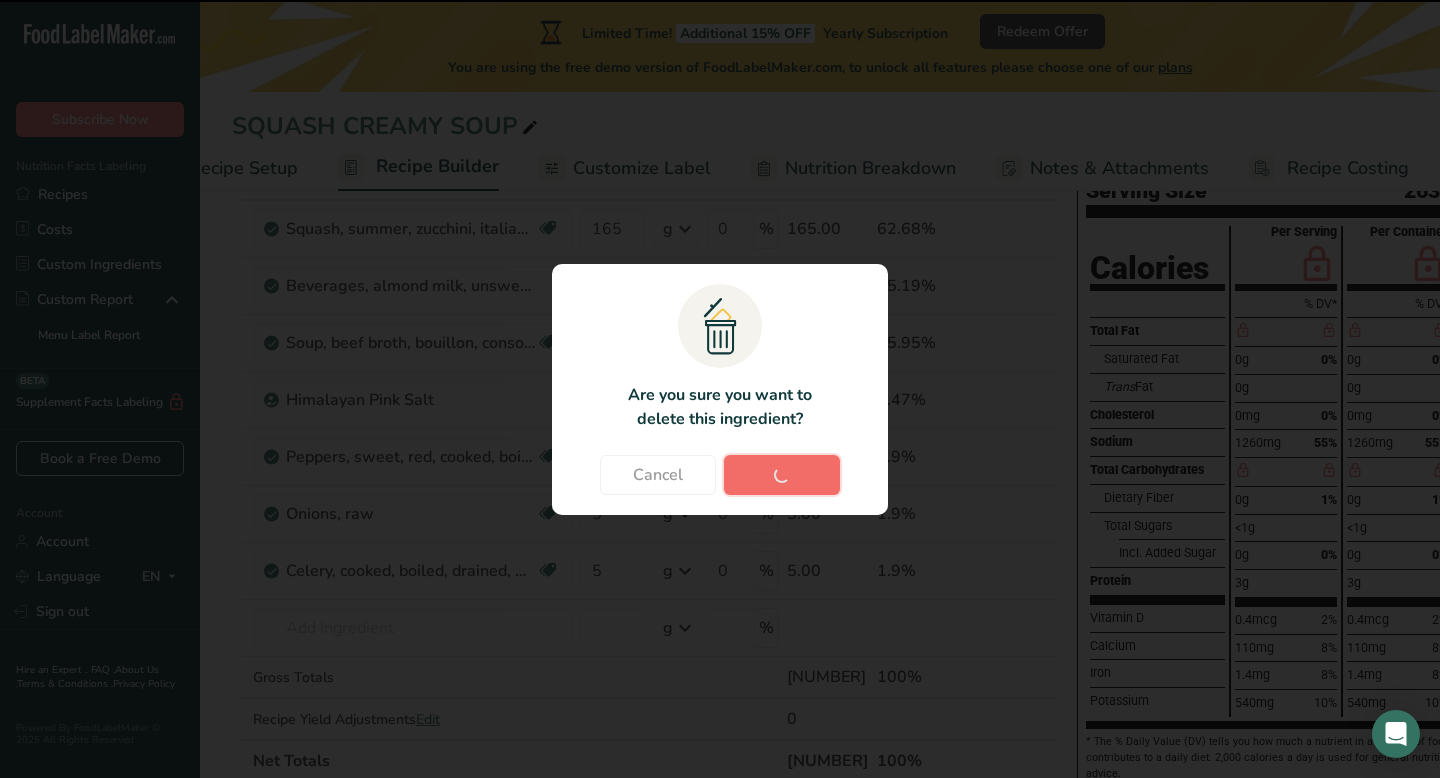 type on "1.25" 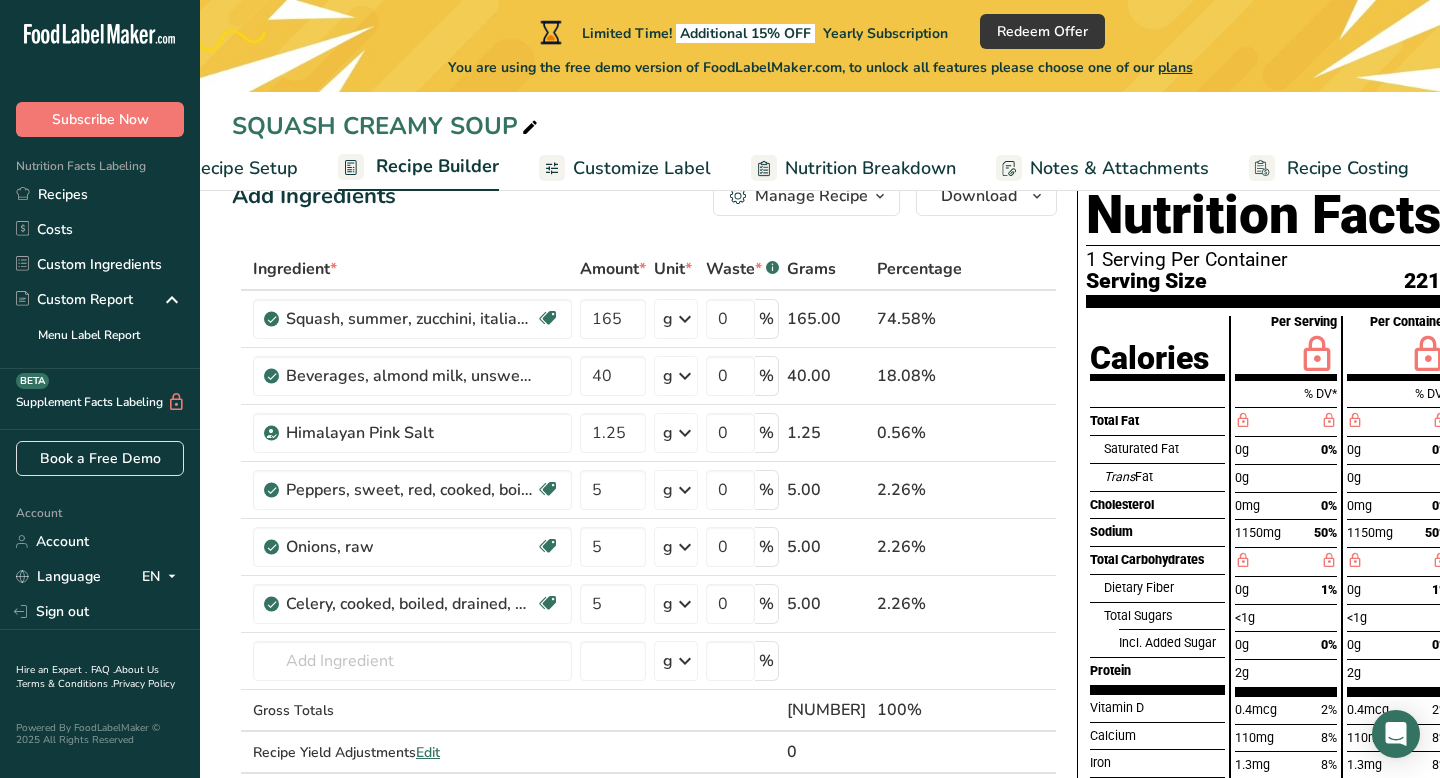 scroll, scrollTop: 0, scrollLeft: 0, axis: both 